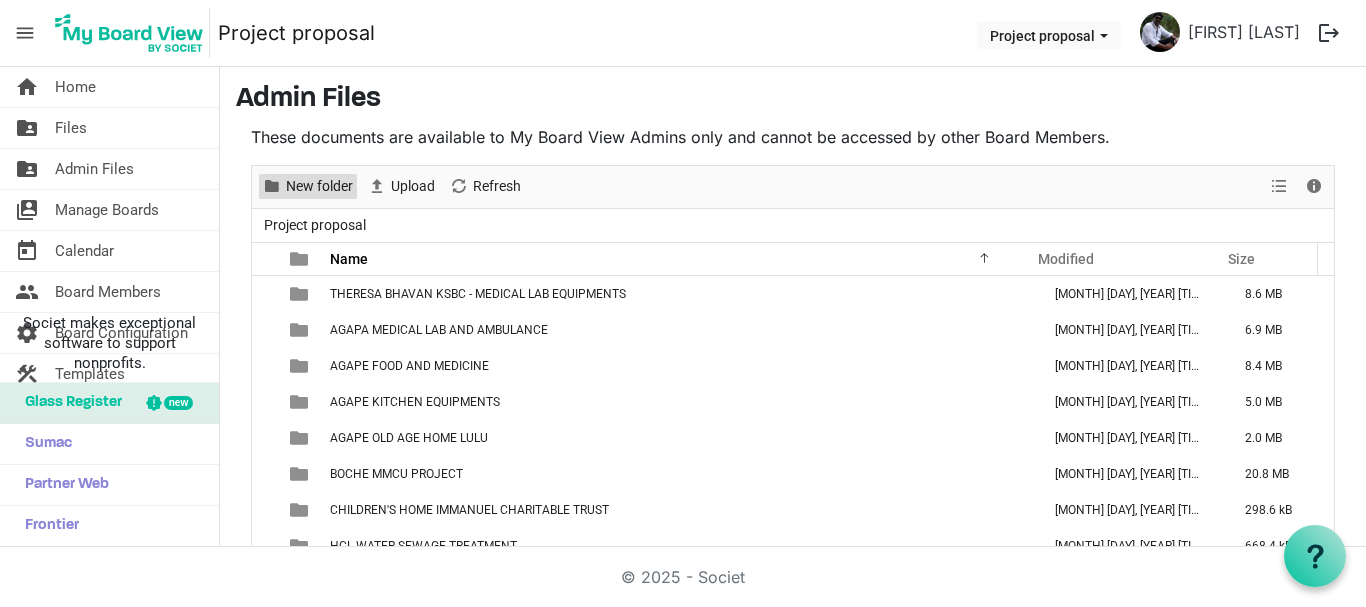 click on "New folder" at bounding box center (319, 186) 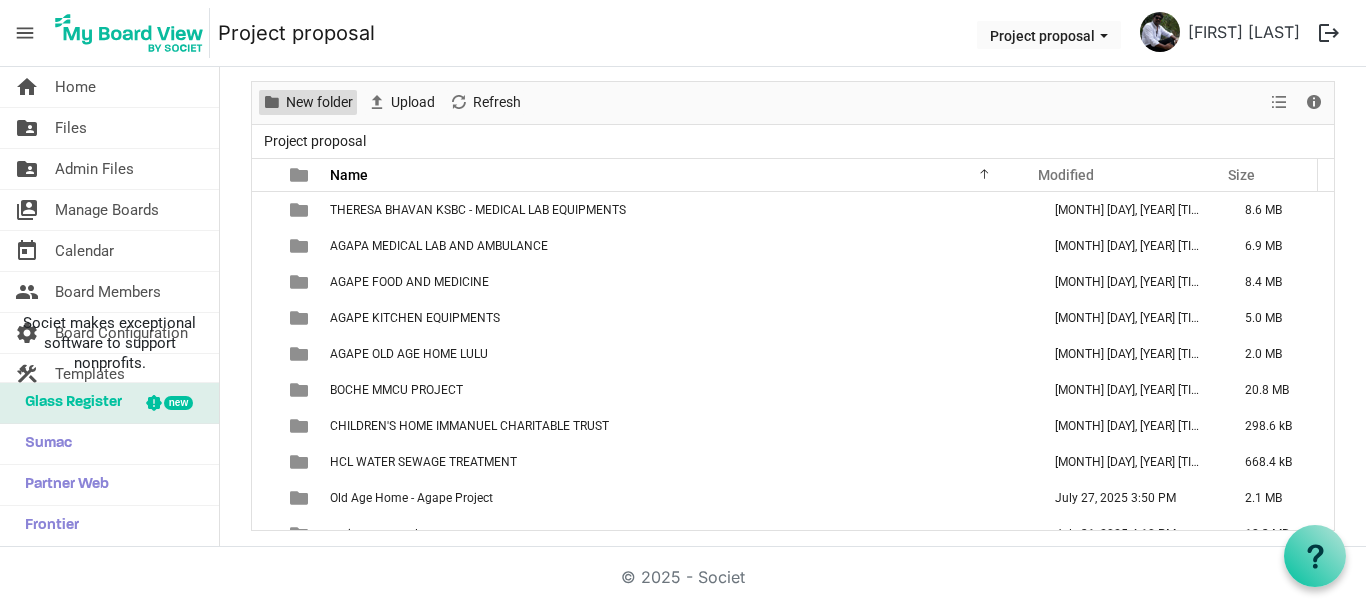 scroll, scrollTop: 562, scrollLeft: 0, axis: vertical 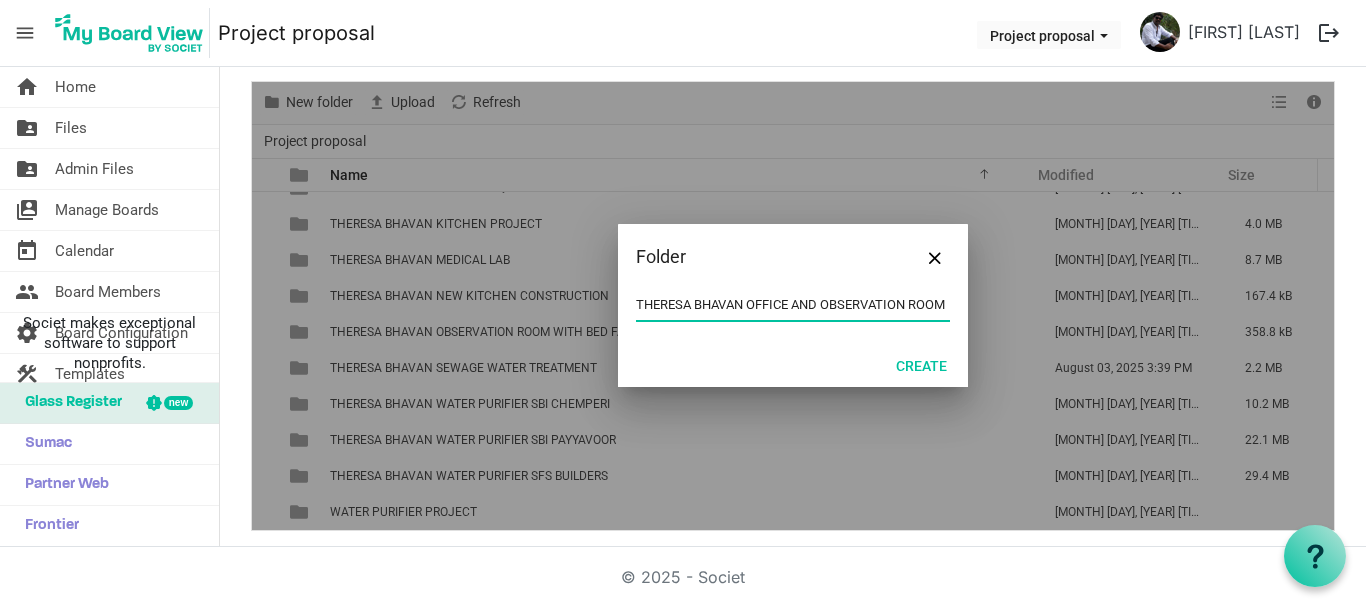 click on "THERESA BHAVAN OFFICE AND OBSERVATION ROOM" at bounding box center (793, 305) 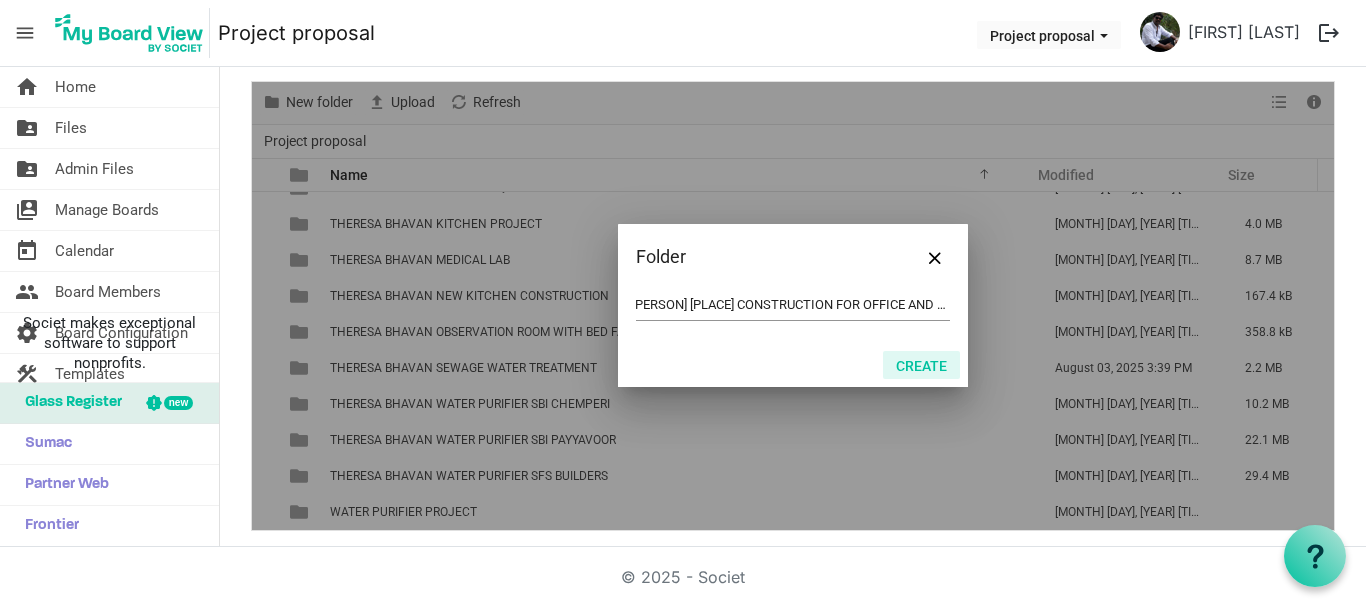 click on "Create" at bounding box center (921, 365) 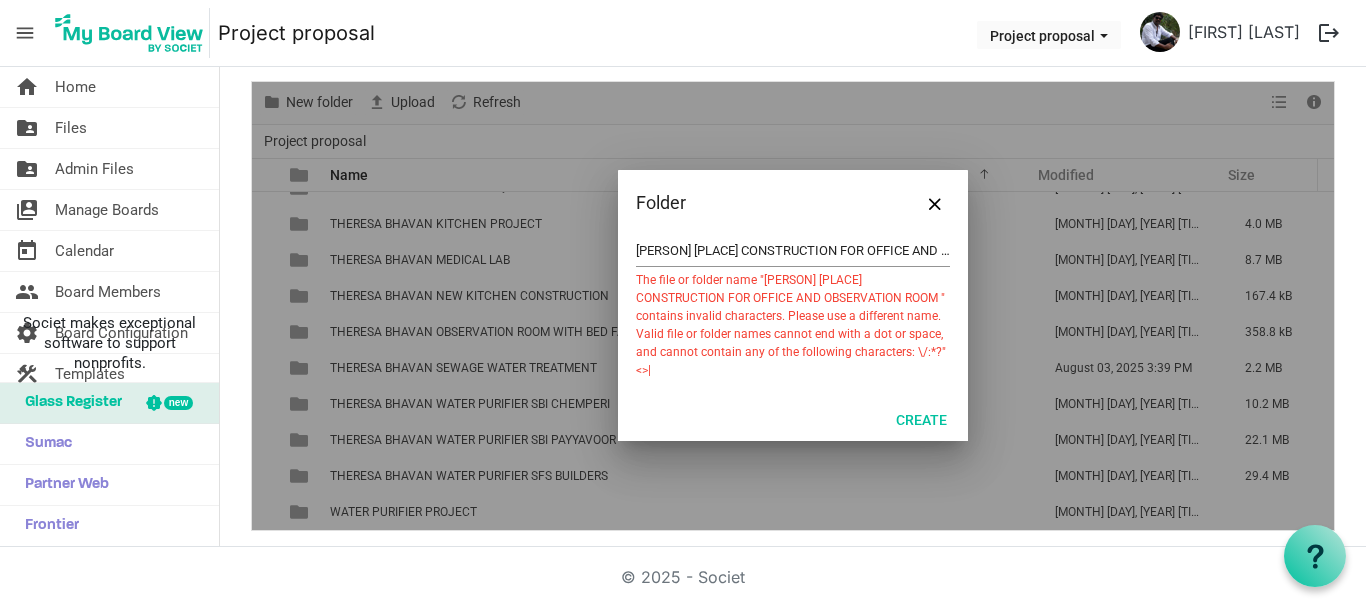 click on "THERESA BHAVAN CONSTRUCTION FOR OFFICE AND OBSERVATION ROOM" at bounding box center (793, 251) 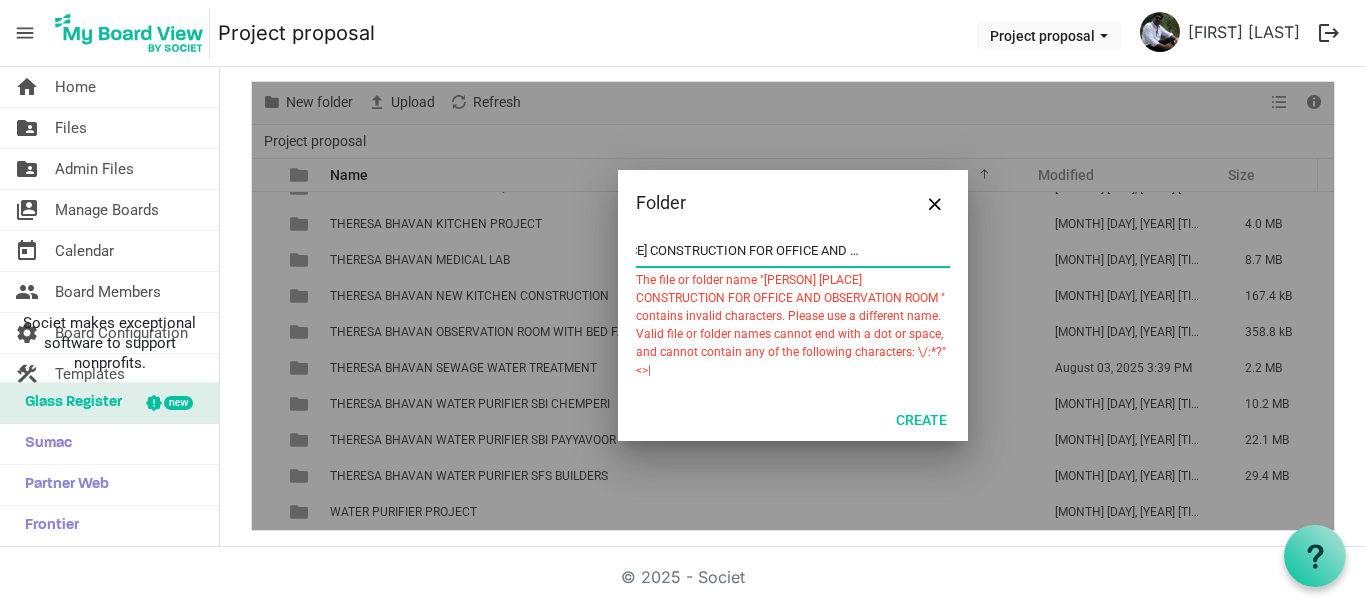 scroll, scrollTop: 0, scrollLeft: 131, axis: horizontal 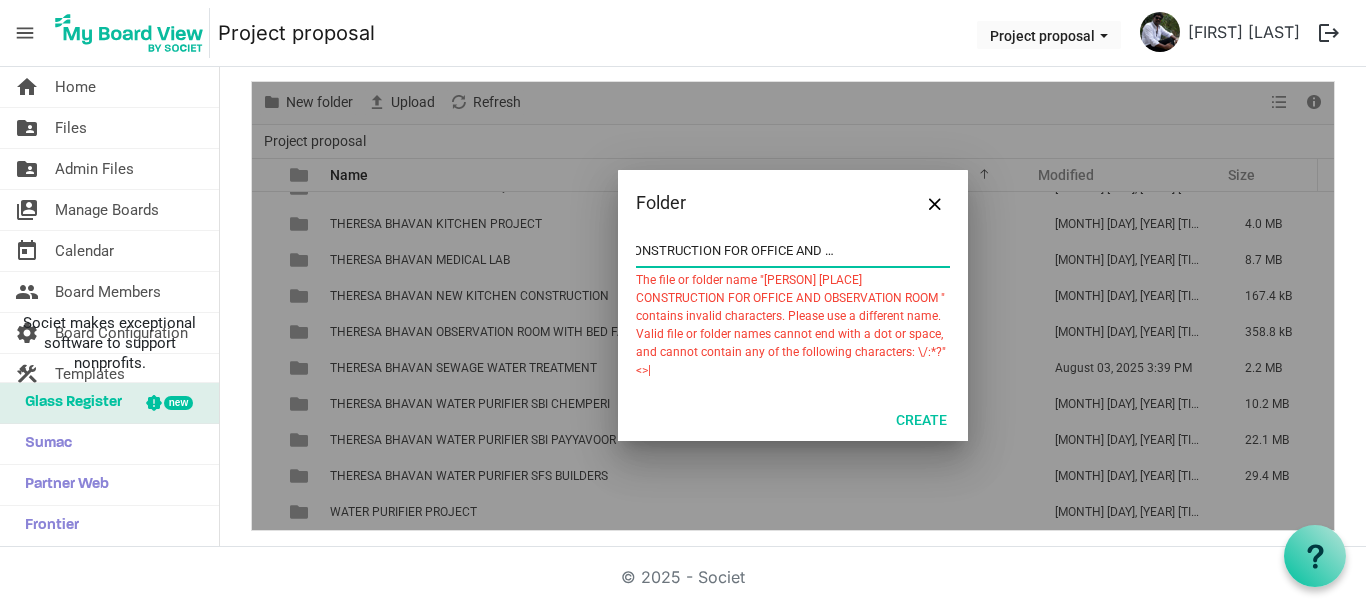 drag, startPoint x: 875, startPoint y: 248, endPoint x: 943, endPoint y: 255, distance: 68.359344 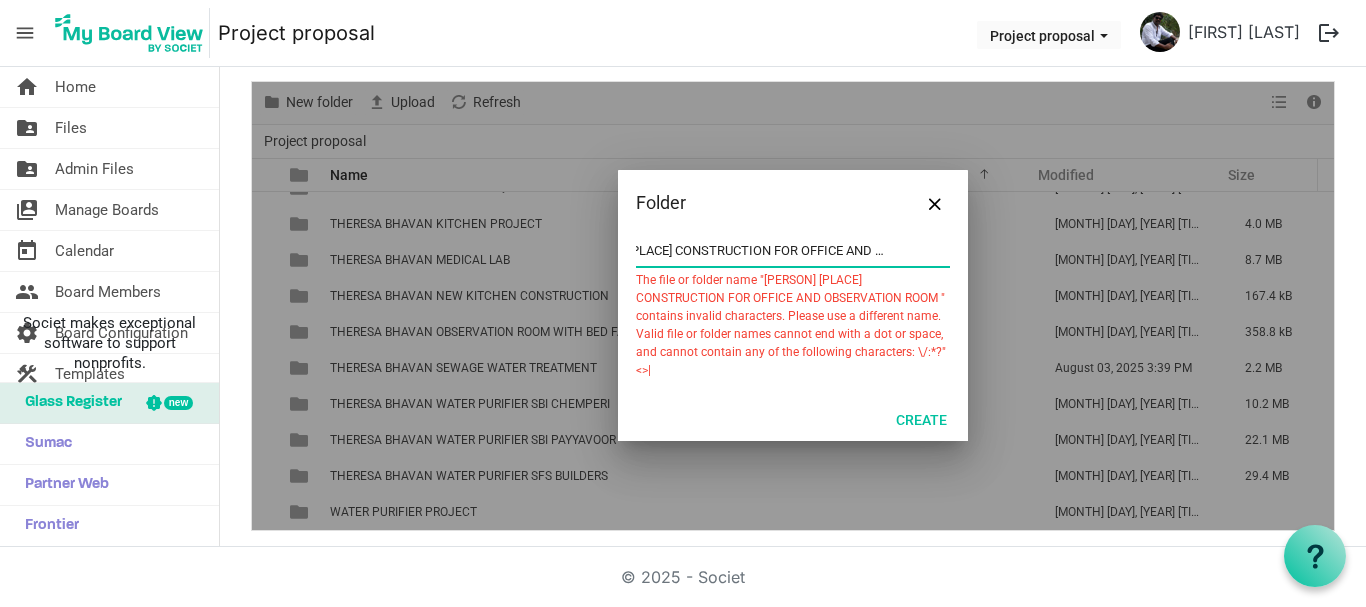 scroll, scrollTop: 0, scrollLeft: 0, axis: both 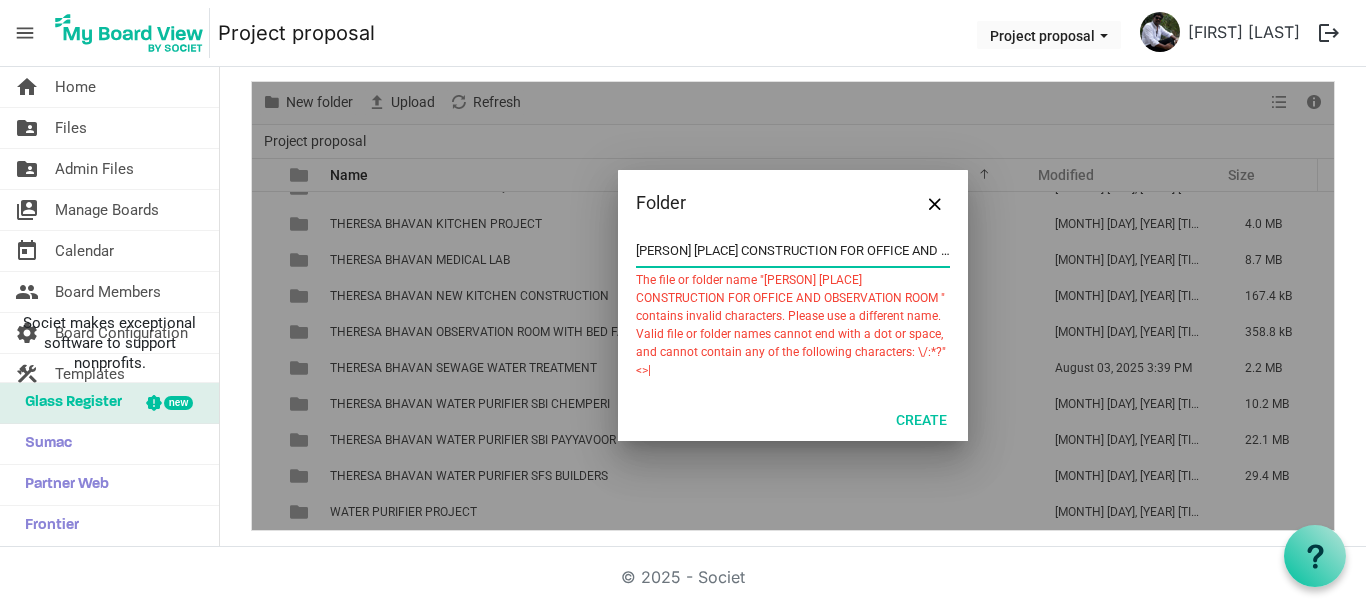 drag, startPoint x: 706, startPoint y: 253, endPoint x: 744, endPoint y: 252, distance: 38.013157 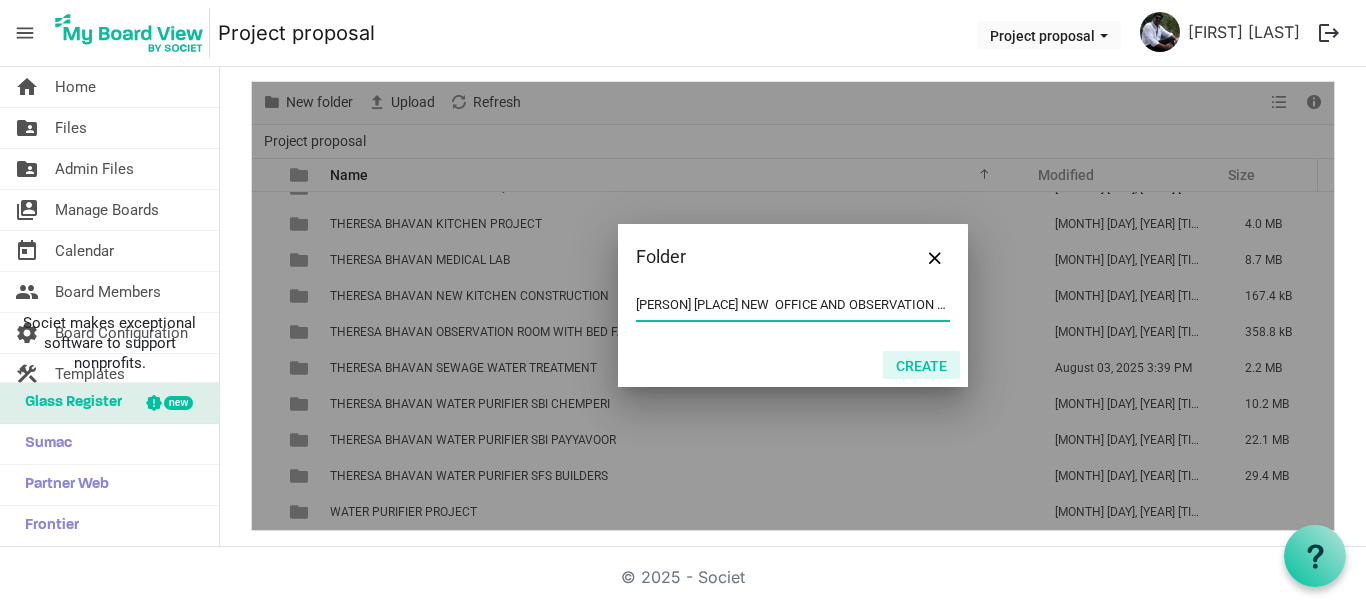 click on "Create" at bounding box center (921, 365) 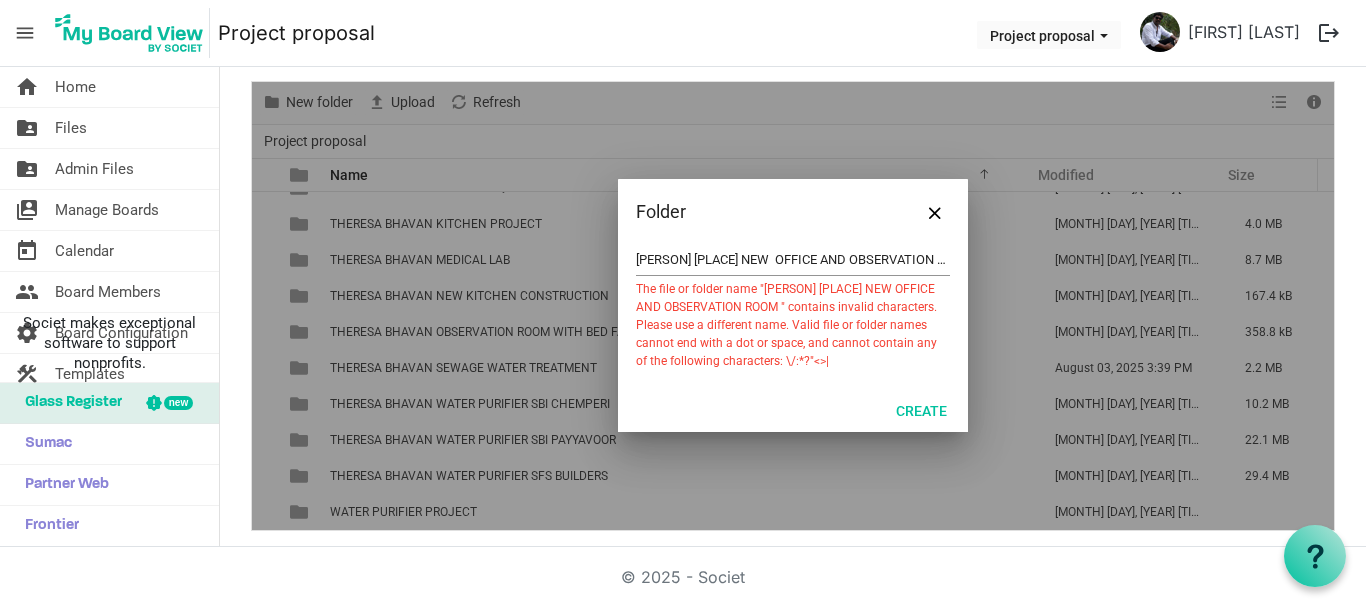 click on "THERESA BHAVAN NEW  OFFICE AND OBSERVATION ROOM" at bounding box center (793, 260) 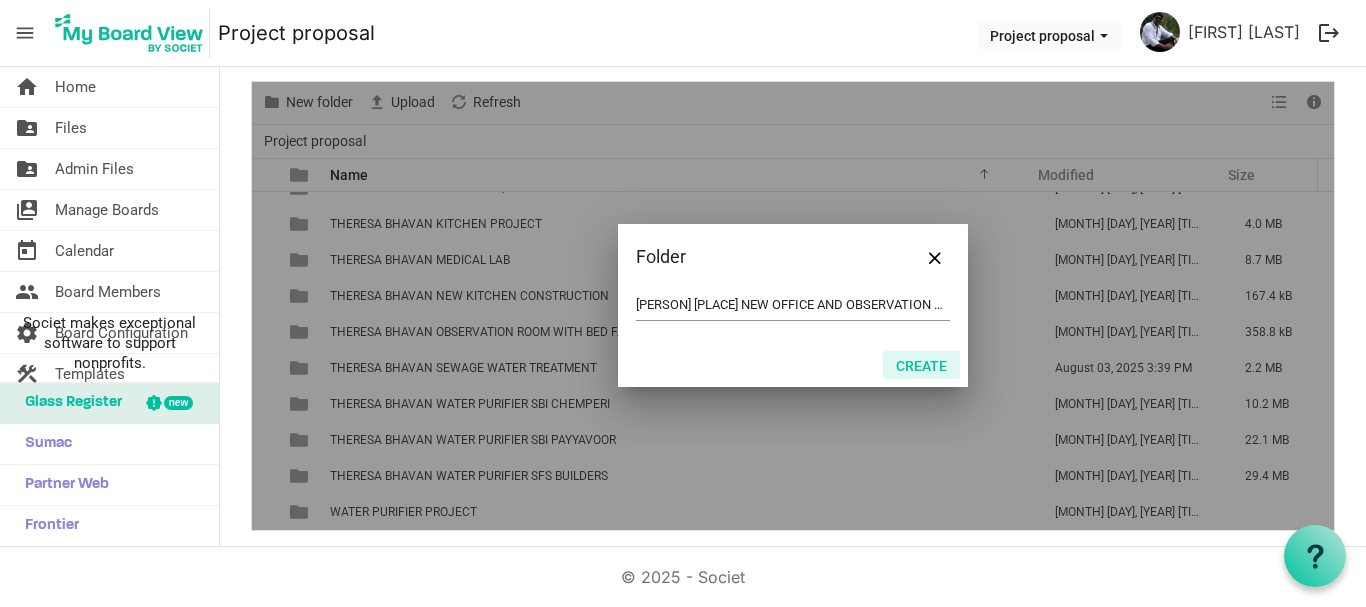 click on "Create" at bounding box center (921, 365) 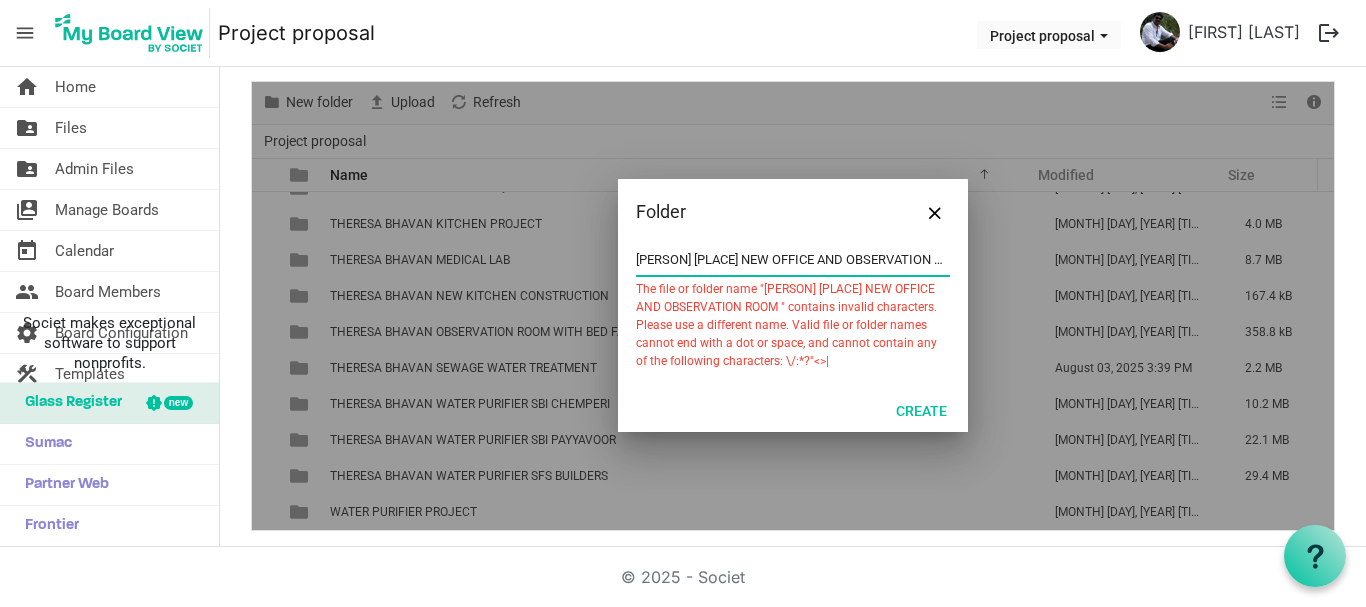 scroll, scrollTop: 0, scrollLeft: 35, axis: horizontal 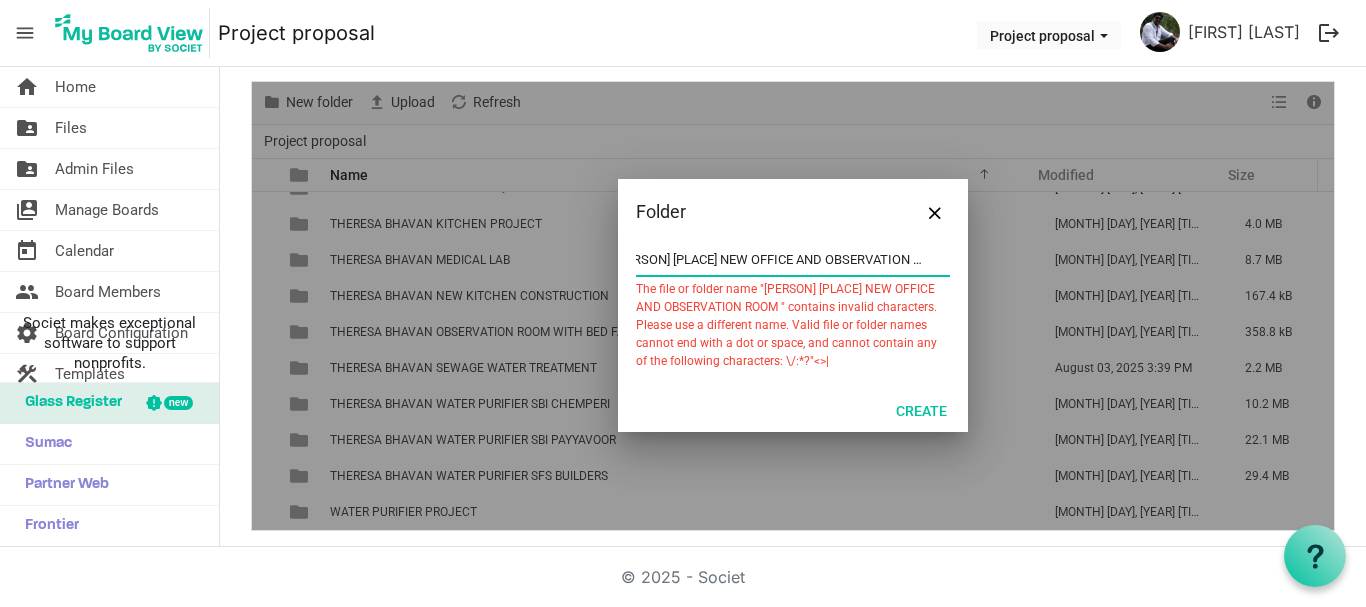 drag, startPoint x: 628, startPoint y: 256, endPoint x: 1119, endPoint y: 271, distance: 491.22906 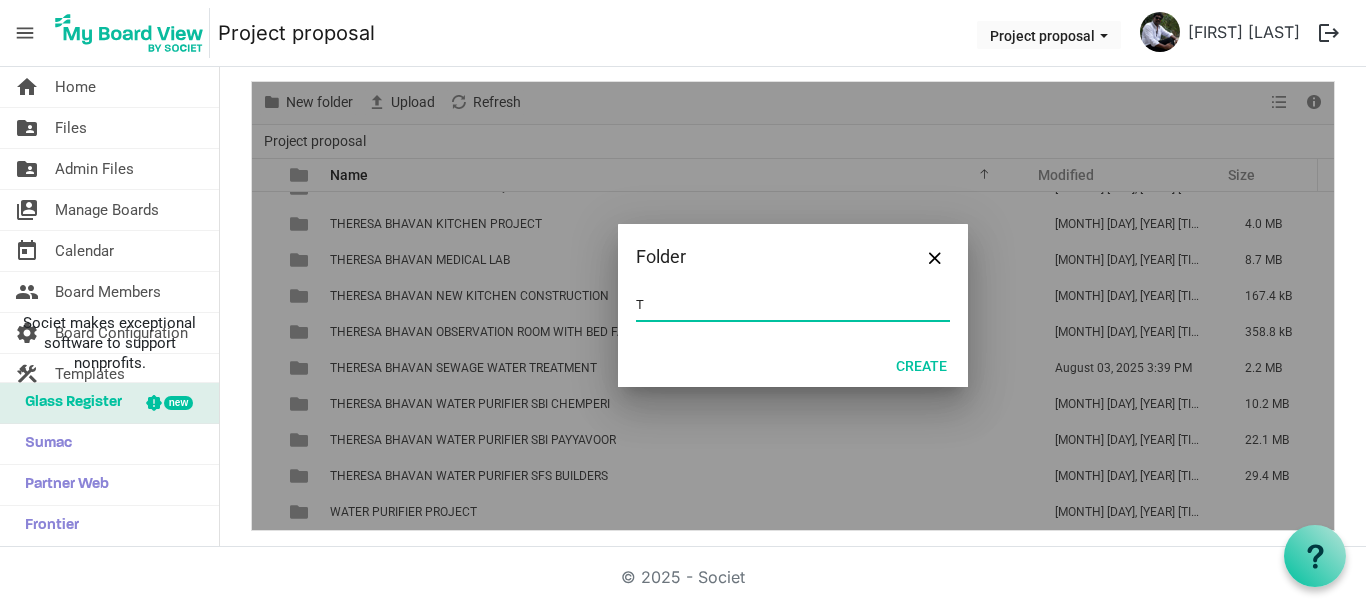 scroll, scrollTop: 0, scrollLeft: 0, axis: both 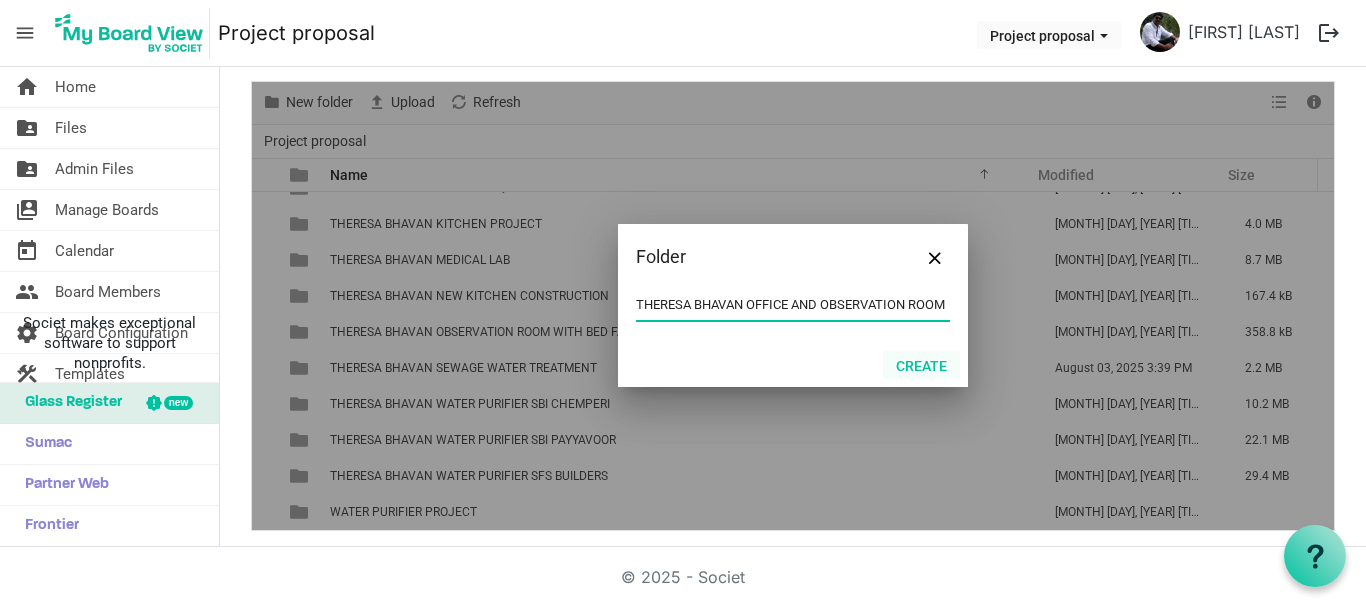 type on "THERESA BHAVAN OFFICE AND OBSERVATION ROOM" 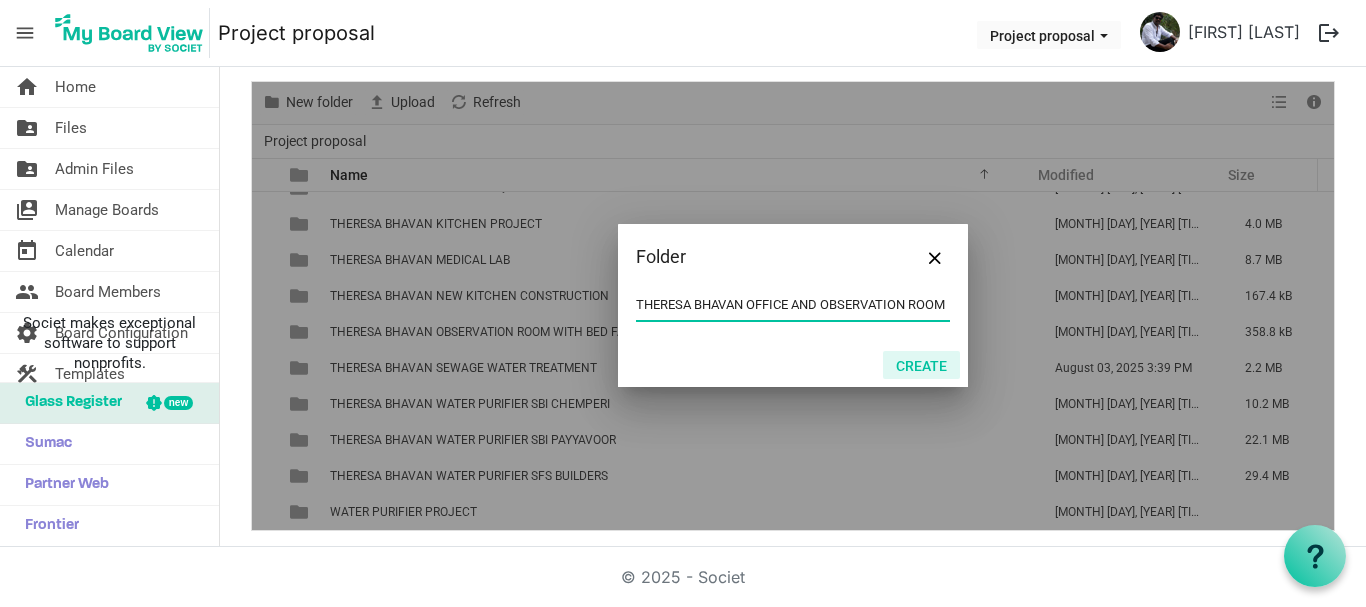 click on "Create" at bounding box center [921, 365] 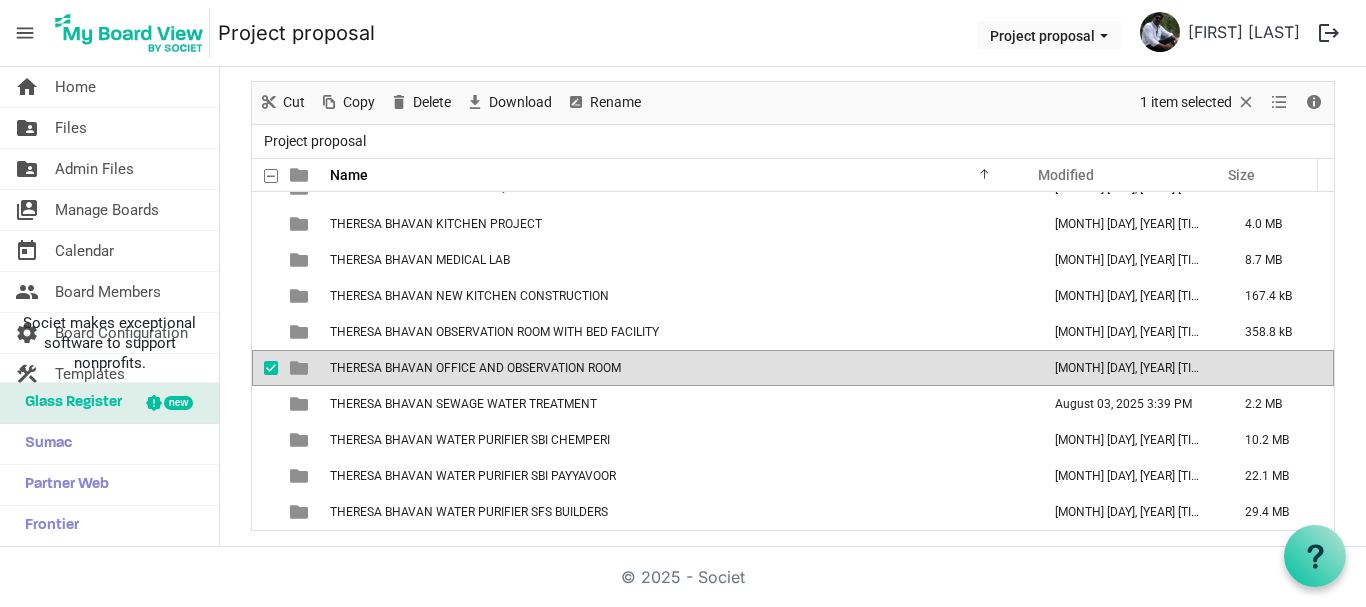 click on "THERESA BHAVAN OFFICE AND OBSERVATION ROOM" at bounding box center (679, 368) 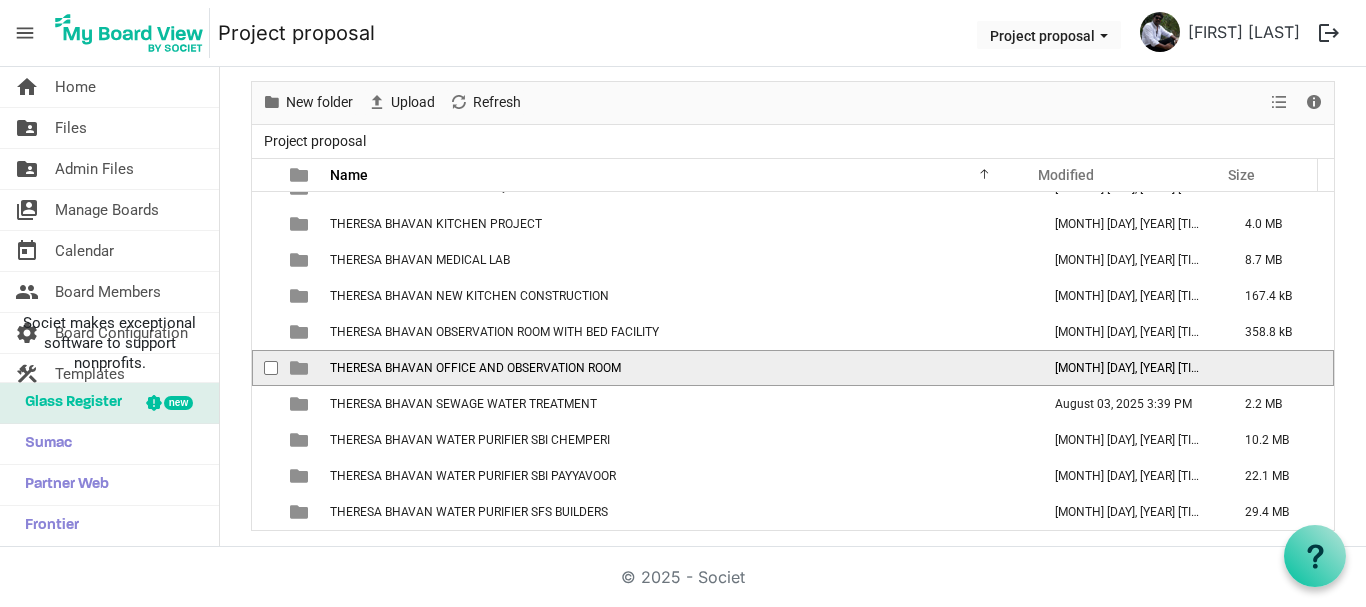 click on "THERESA BHAVAN OFFICE AND OBSERVATION ROOM" at bounding box center (679, 368) 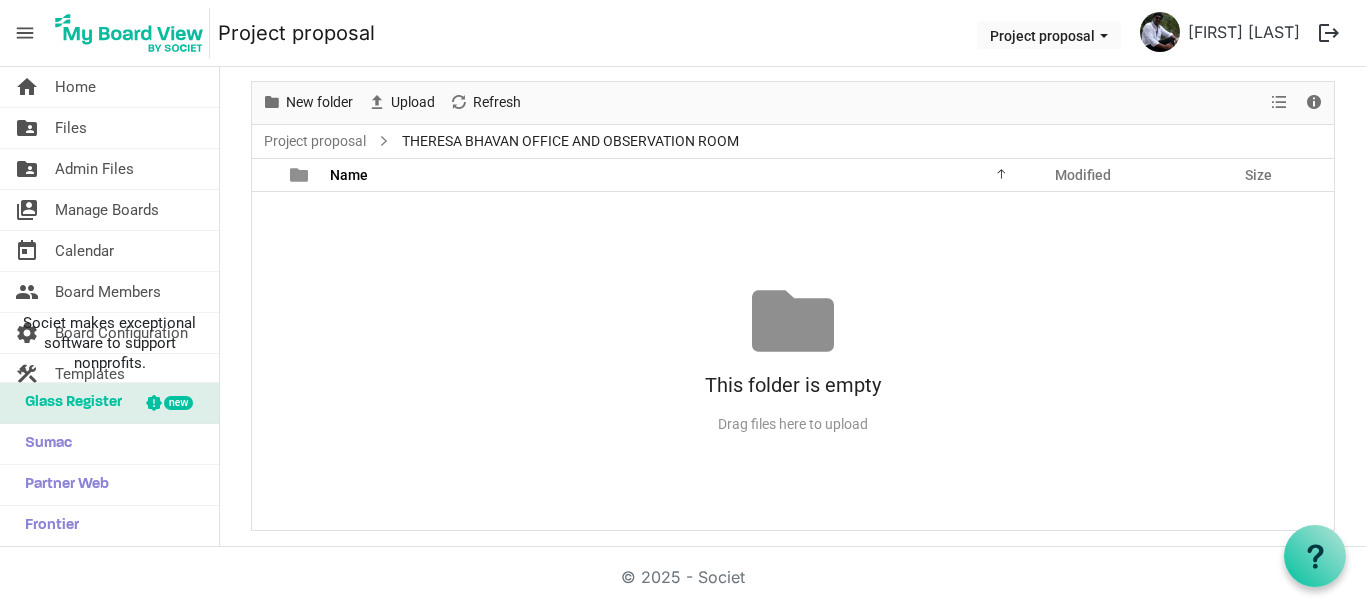 scroll, scrollTop: 0, scrollLeft: 0, axis: both 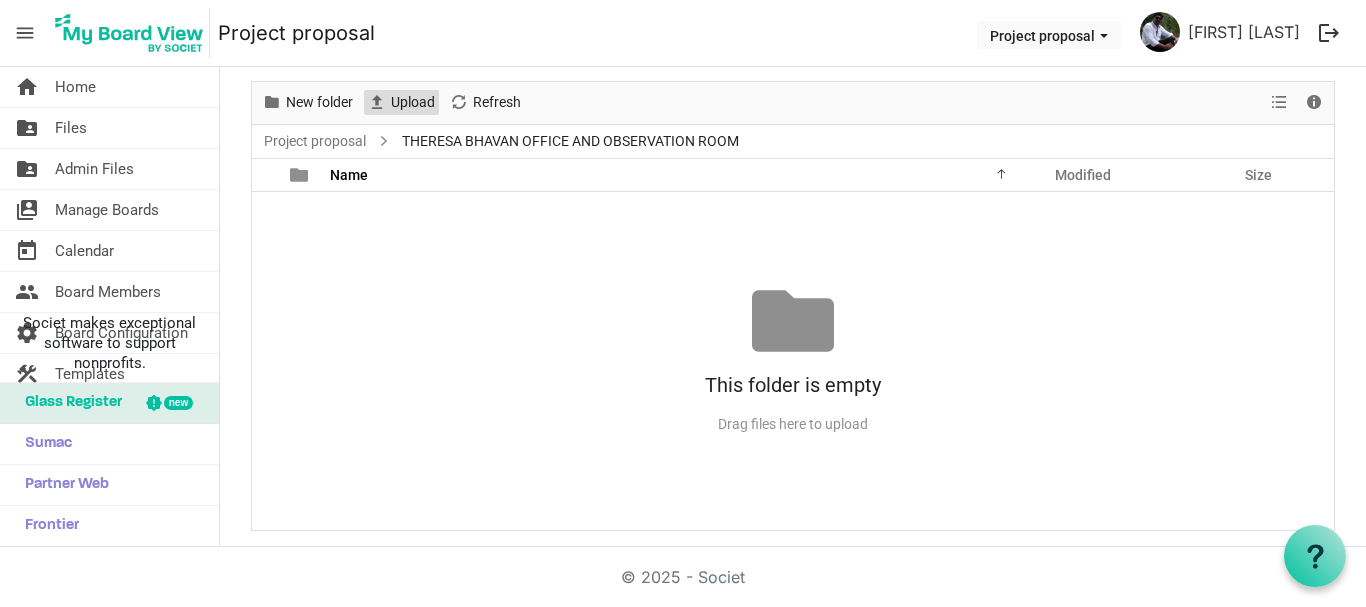 click on "Upload" at bounding box center [413, 102] 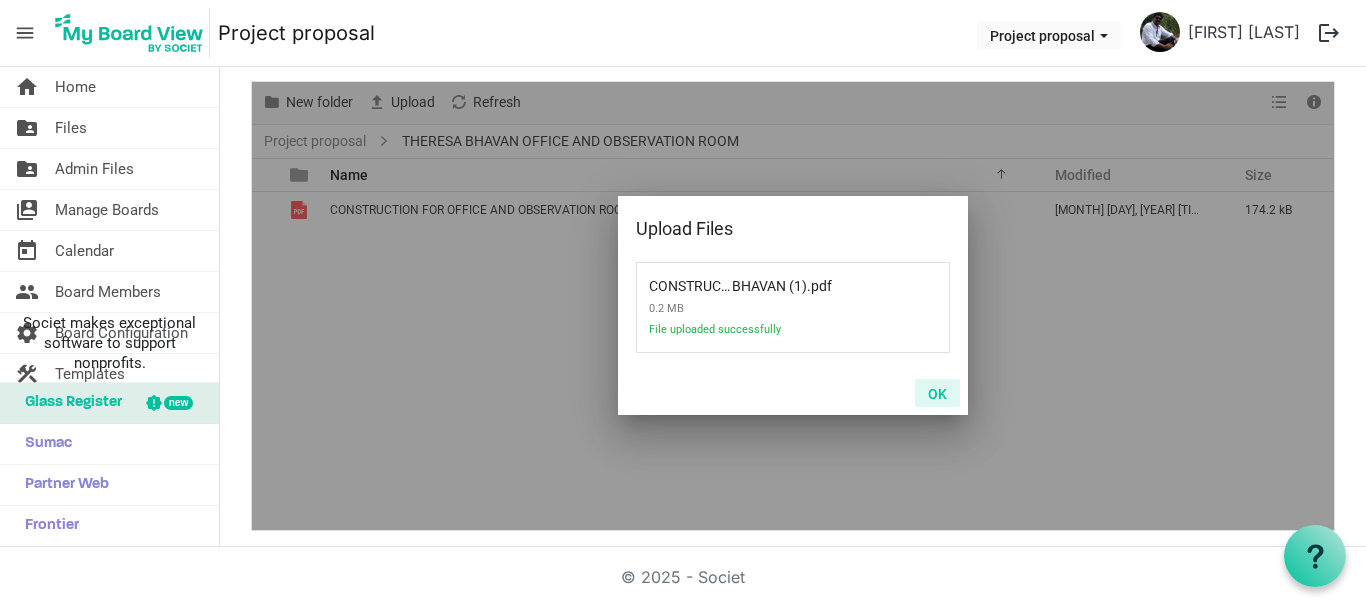 click on "OK" at bounding box center [937, 393] 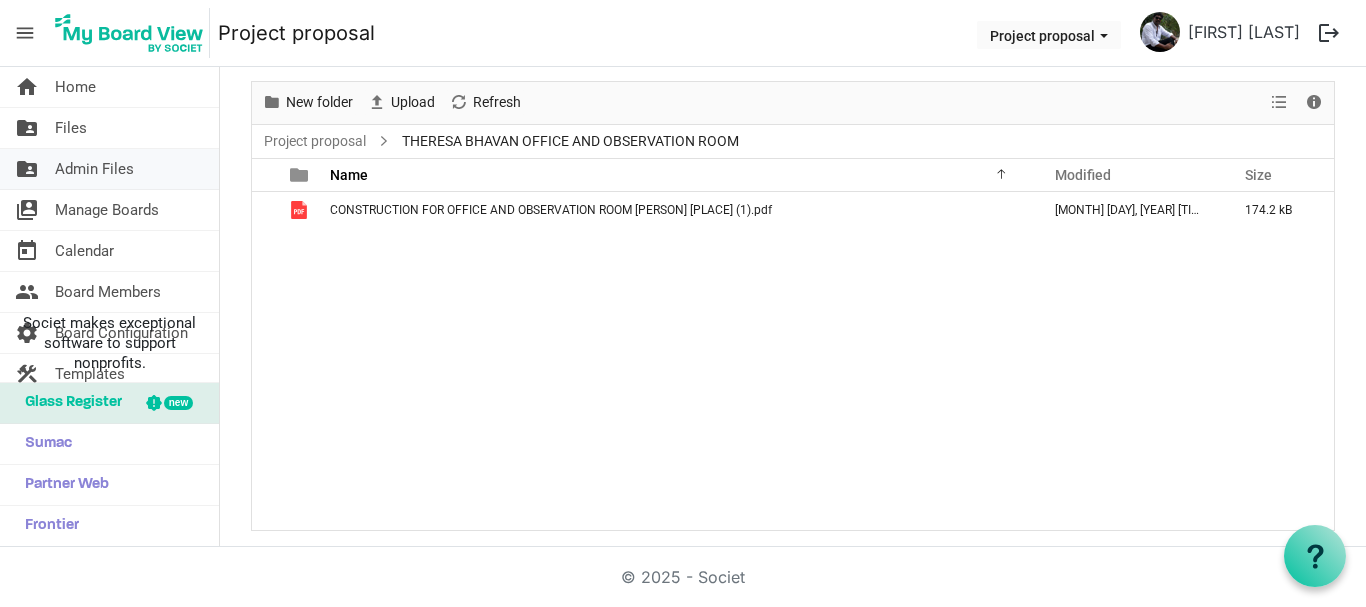 click on "Admin Files" at bounding box center (94, 169) 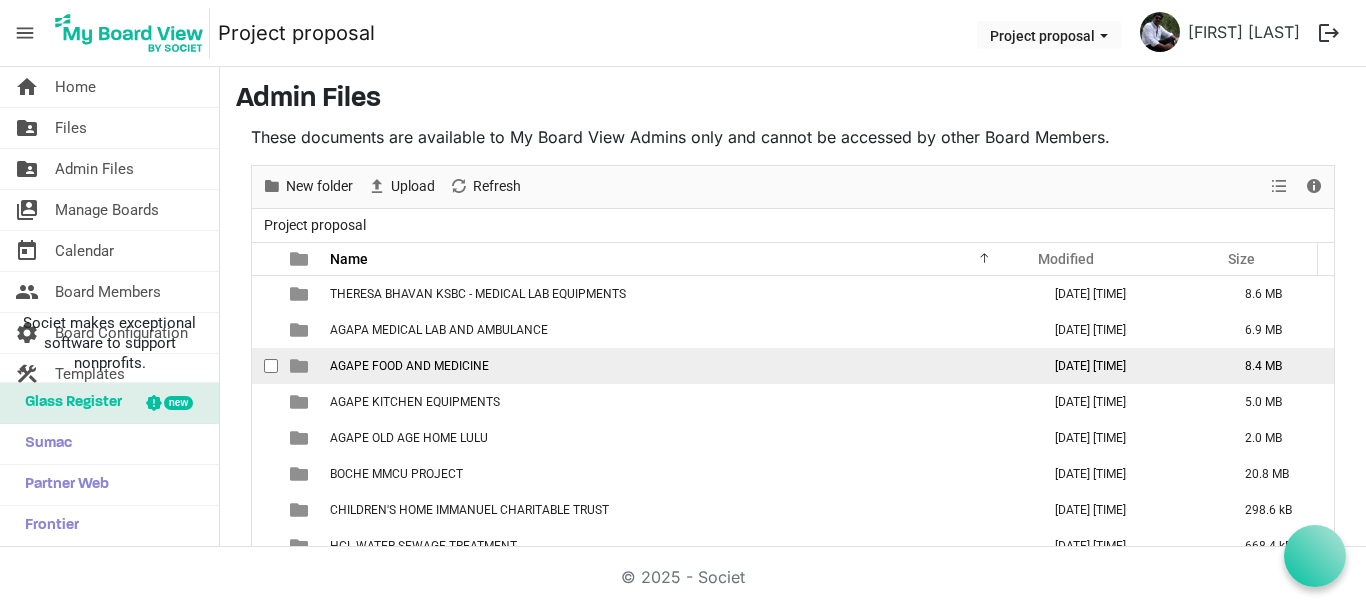 scroll, scrollTop: 0, scrollLeft: 0, axis: both 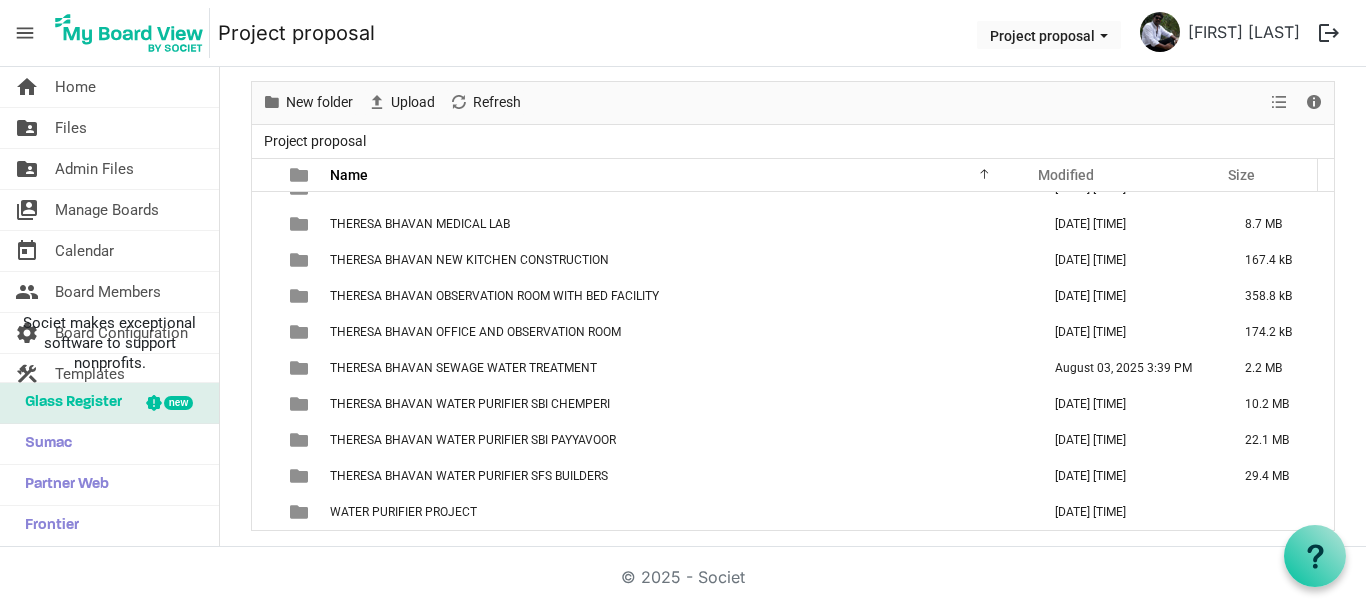 click on "Admin Files
These documents are available to My Board View Admins only and cannot be accessed by other Board Members.
New folder Upload Cut Copy Paste Delete Download Rename Sort by Refresh Selection View Details Project proposal   Name Modified Size filemanager_grid_header_table    THERESA BHAVAN KSBC - MEDICAL LAB EQUIPMENTS [DATE] [TIME] 8.6 MB   AGAPA MEDICAL LAB AND AMBULANCE [DATE] [TIME] 6.9 MB   AGAPE FOOD AND MEDICINE [DATE] [TIME] 8.4 MB   AGAPE KITCHEN EQUIPMENTS [DATE] [TIME] 5.0 MB   AGAPE OLD AGE HOME LULU [DATE] [TIME] 2.0 MB   BOCHE MMCU PROJECT [DATE] [TIME] 20.8 MB   CHILDREN'S HOME IMMANUEL CHARITABLE TRUST [DATE] [TIME] 298.6 kB   HCL WATER SEWAGE TREATMENT [DATE] [TIME] 668.4 kB   Old Age Home - Agape Project [DATE] [TIME] 2.1 MB   project proposal [DATE] [TIME] 18.3 MB   Projects [DATE] [TIME] 18.0 MB   [DATE] [TIME]" at bounding box center (793, 265) 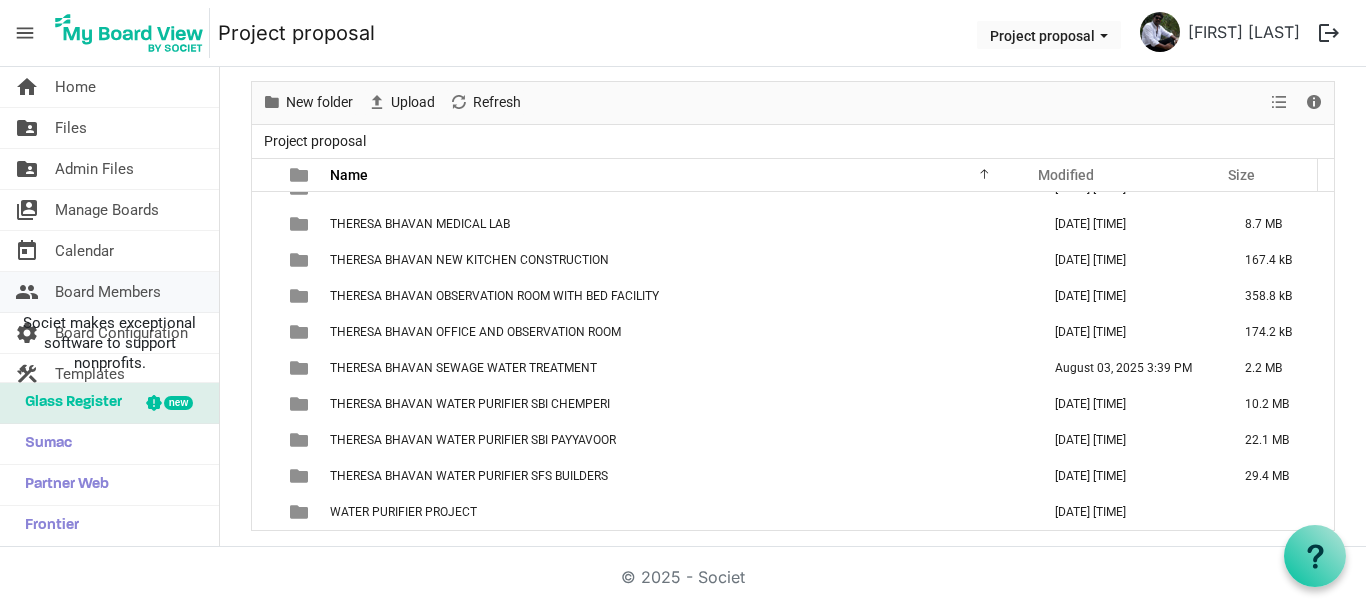 click on "Board Members" at bounding box center (108, 292) 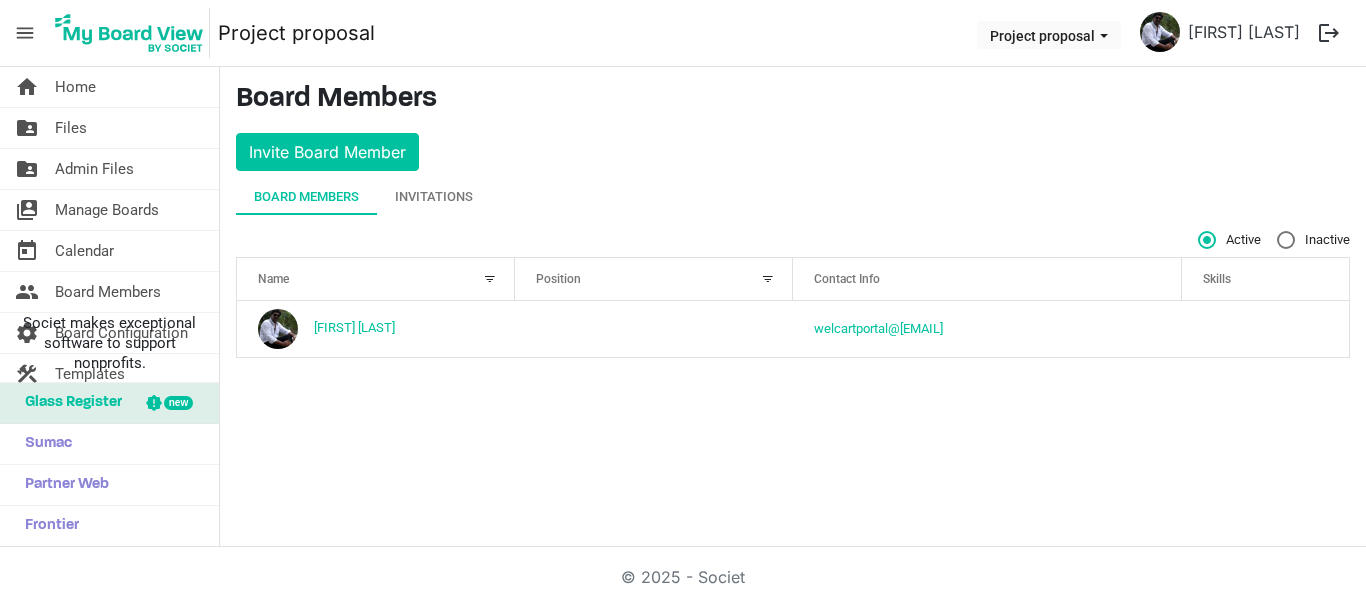 scroll, scrollTop: 0, scrollLeft: 0, axis: both 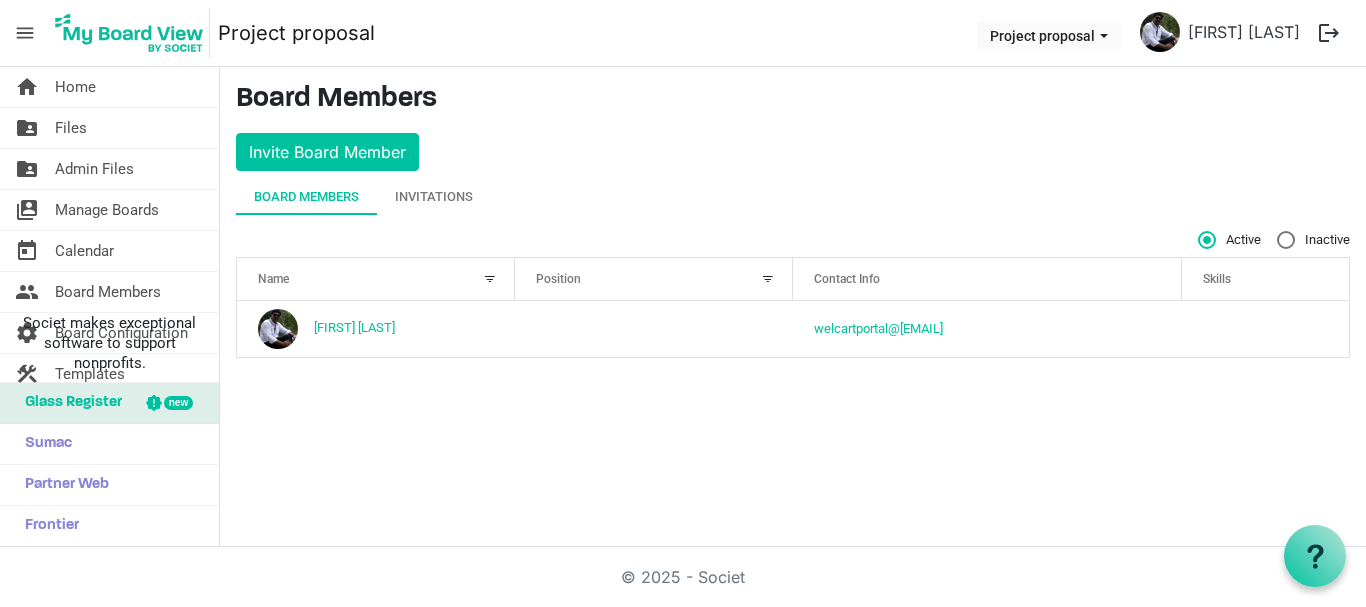 click on "menu" at bounding box center (25, 33) 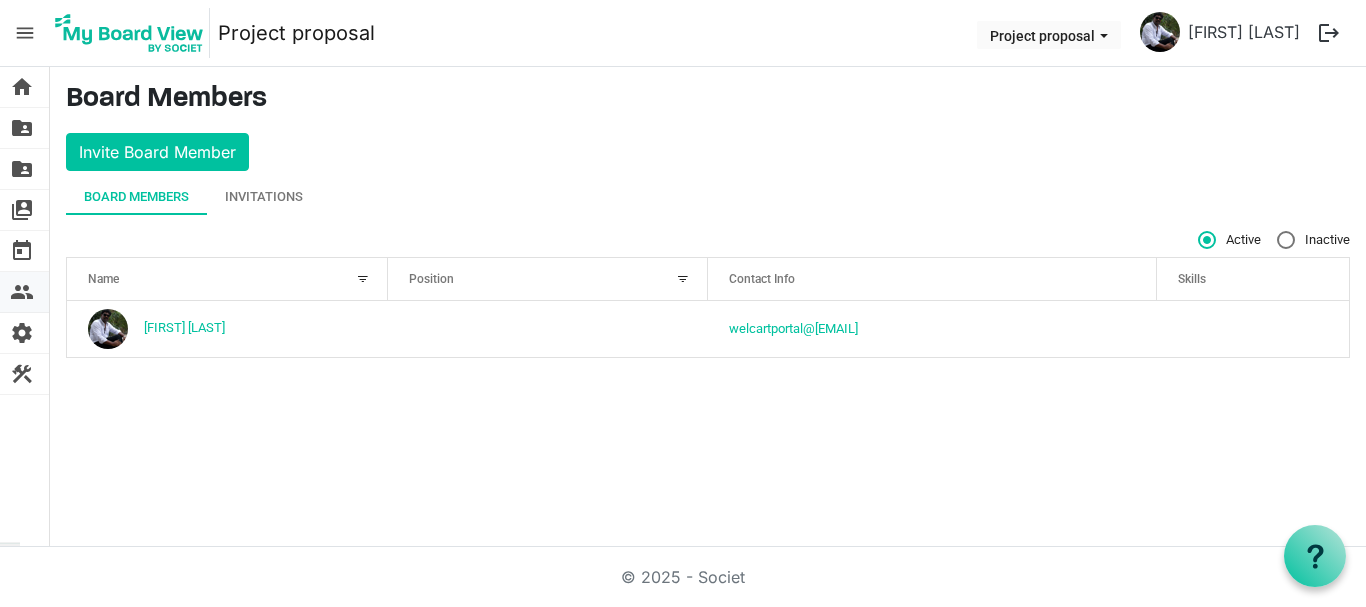 click on "people" at bounding box center (22, 292) 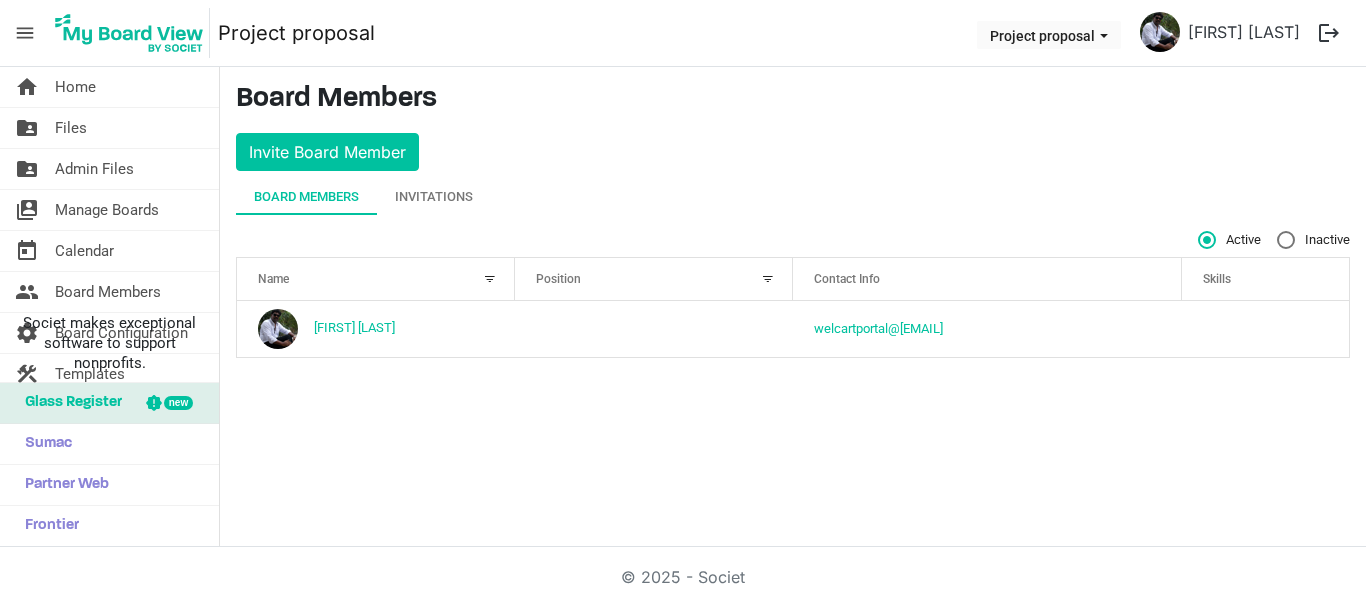 scroll, scrollTop: 0, scrollLeft: 0, axis: both 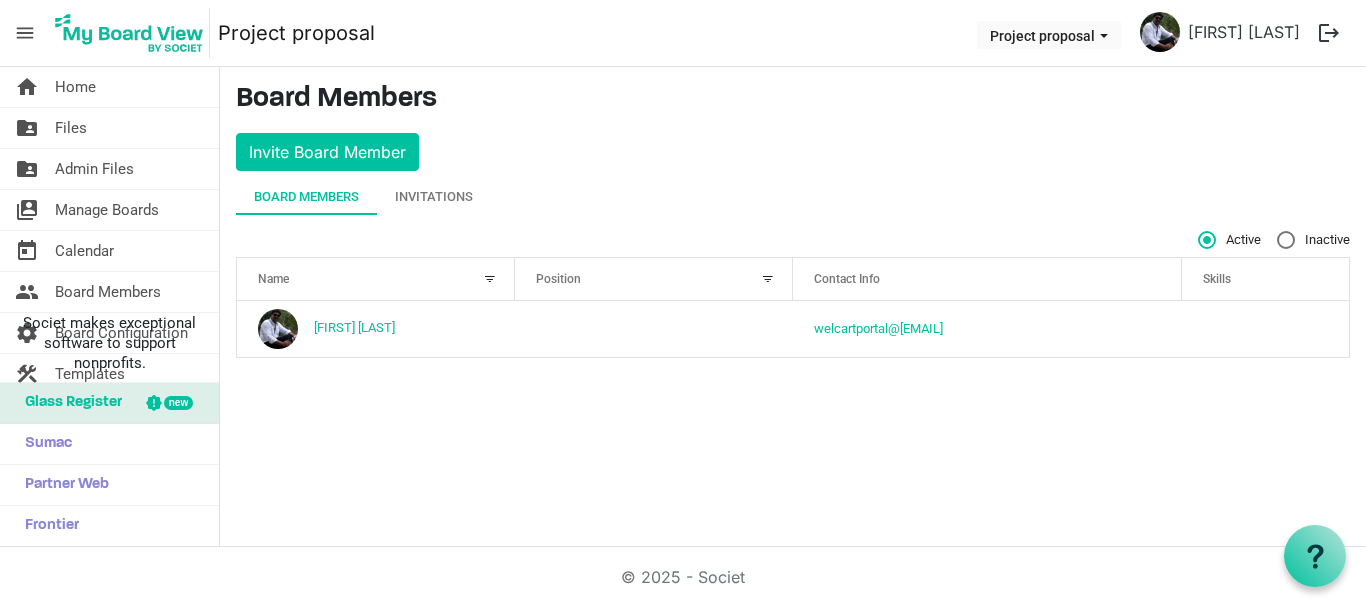 click on "menu" at bounding box center [25, 33] 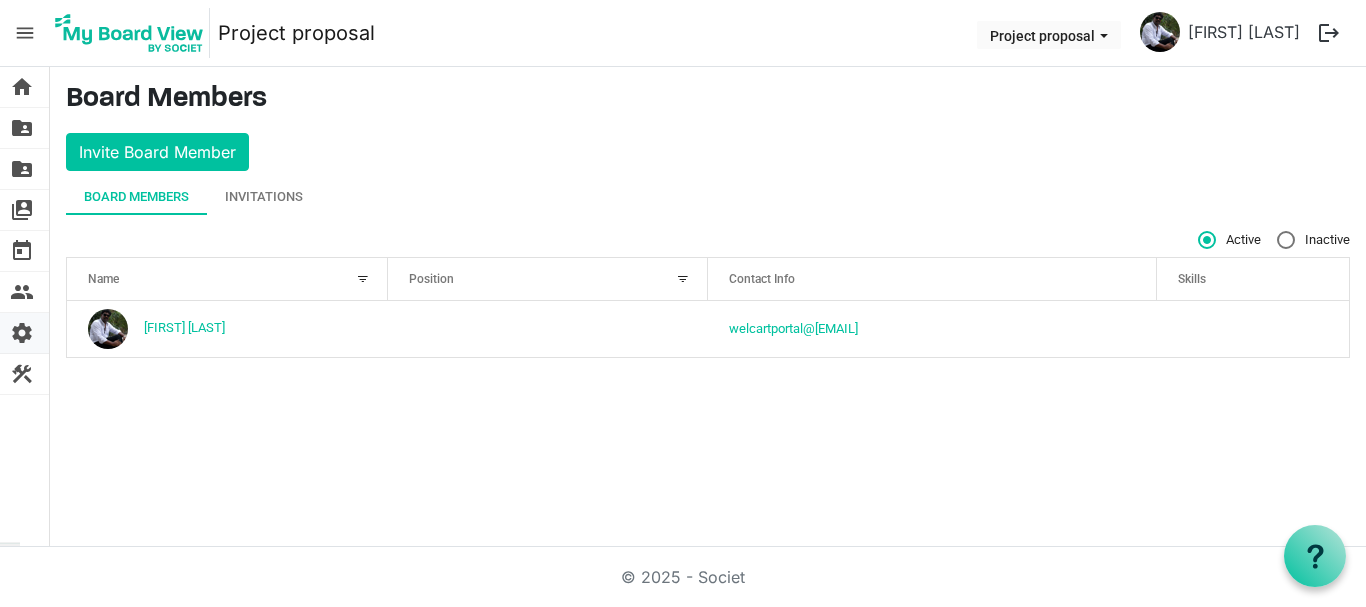 click on "settings" at bounding box center (22, 333) 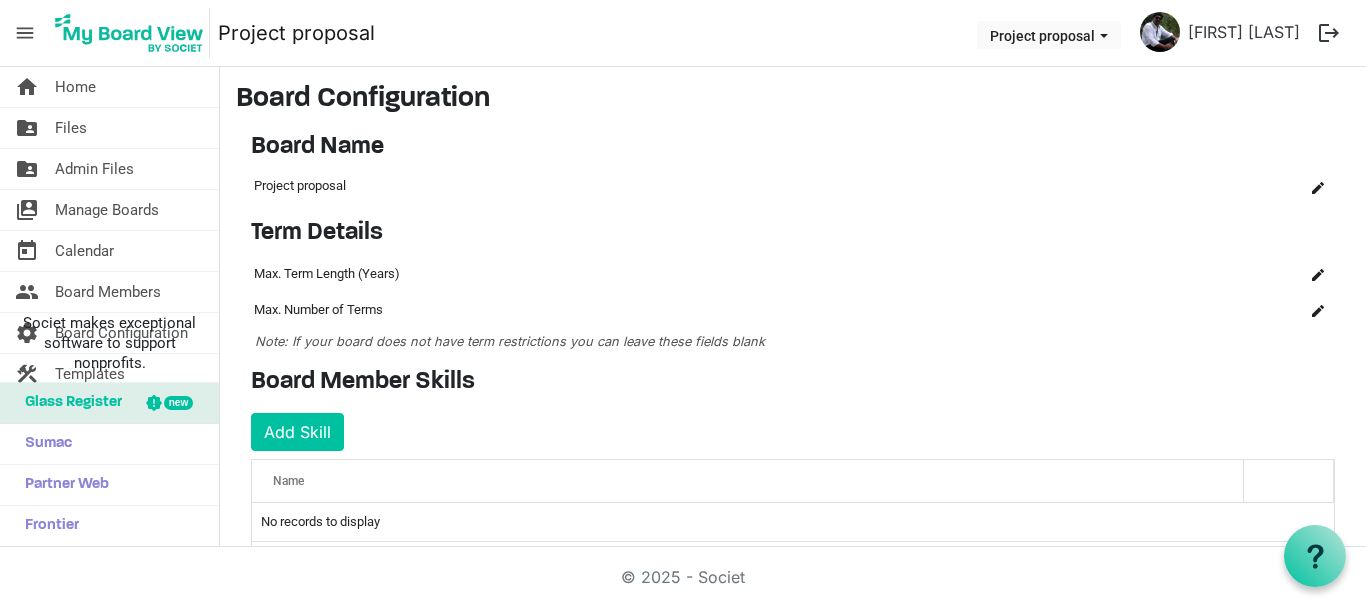 scroll, scrollTop: 0, scrollLeft: 0, axis: both 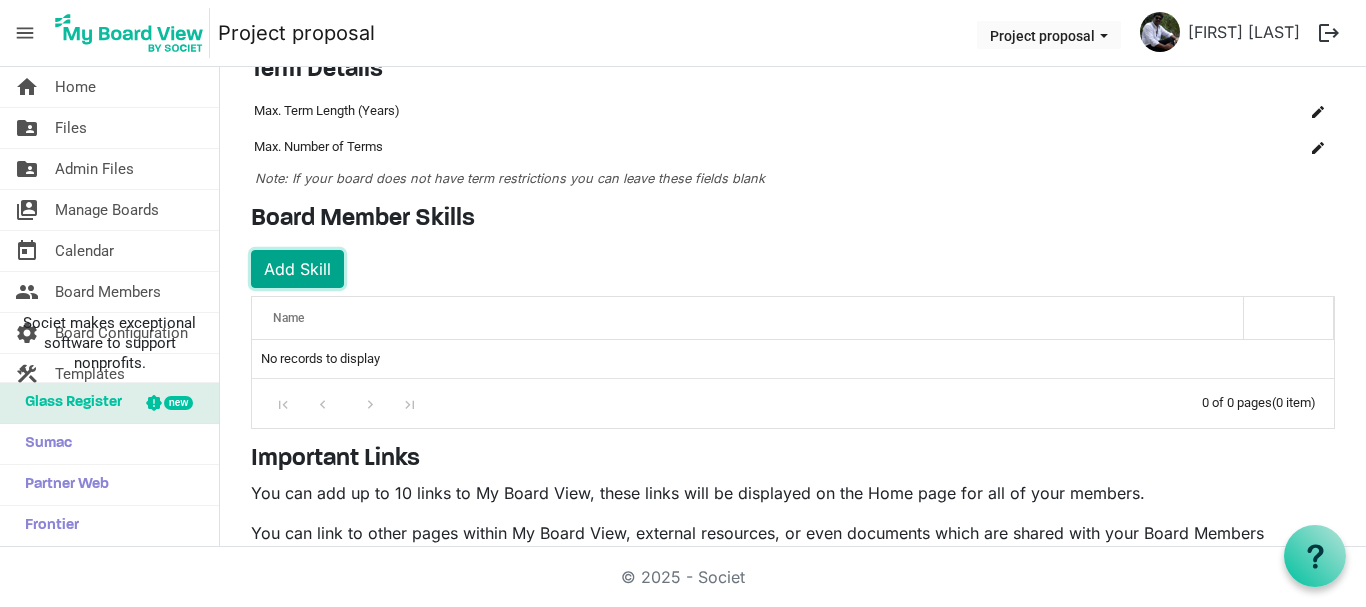 click on "Add Skill" at bounding box center (297, 269) 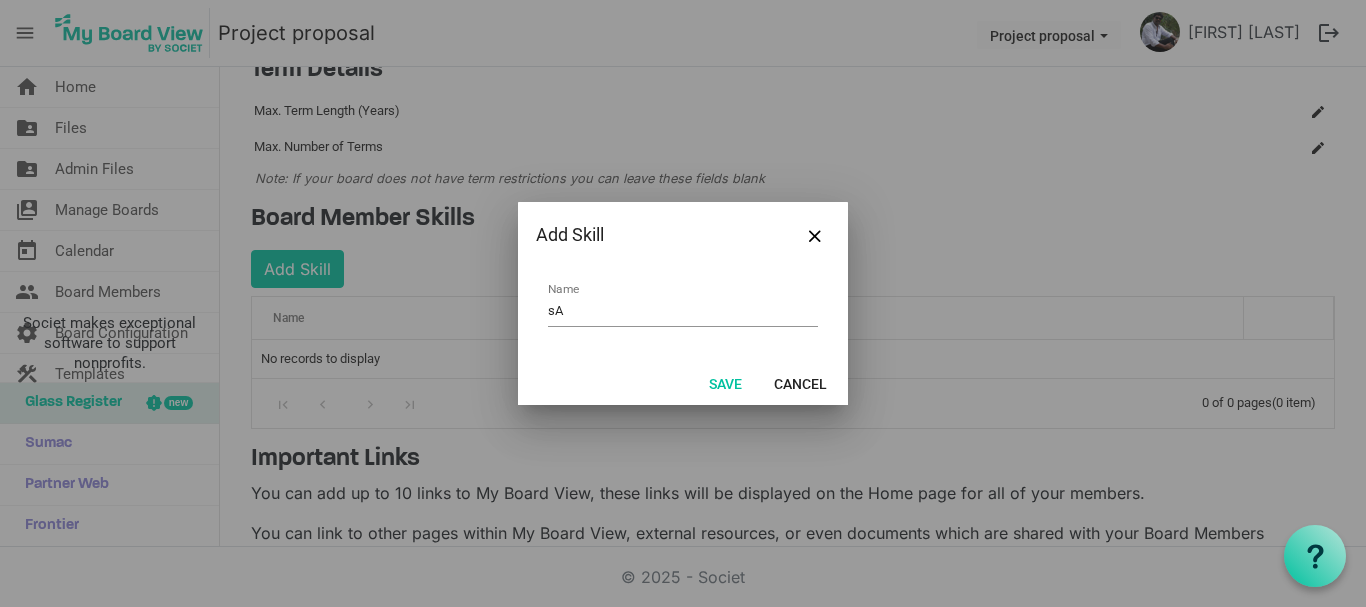 type on "s" 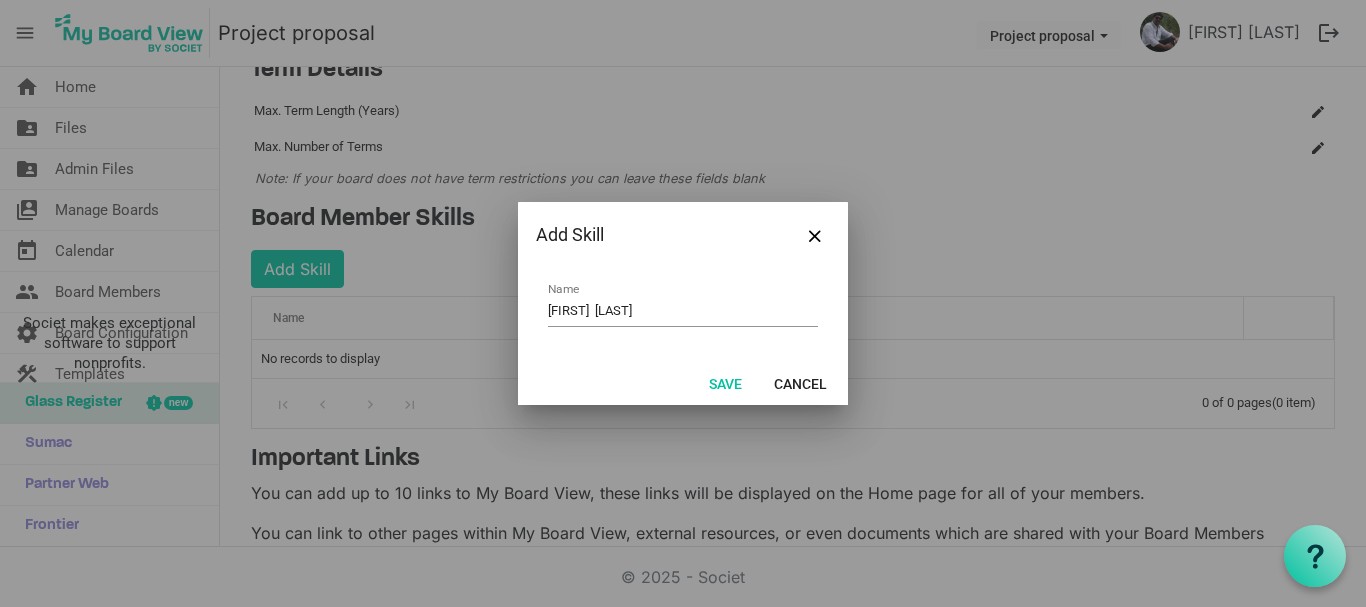 click on "SANTHOSH  JOSEPH" at bounding box center [683, 311] 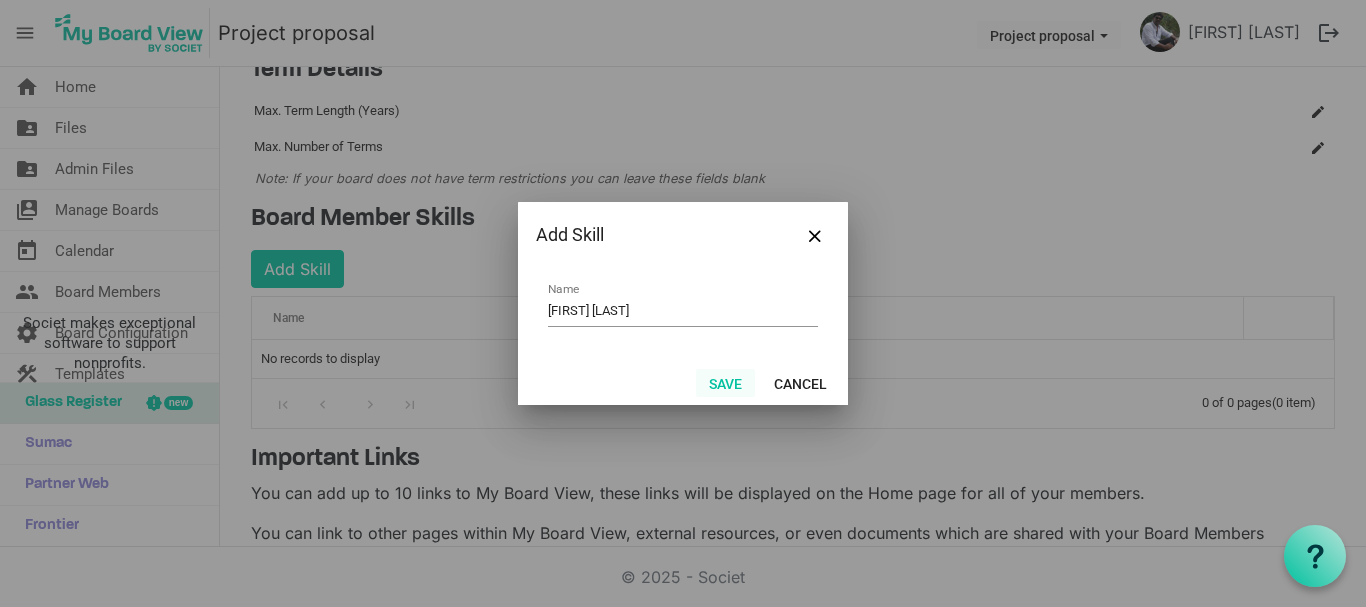 type on "SANTHOSH JOSEPH" 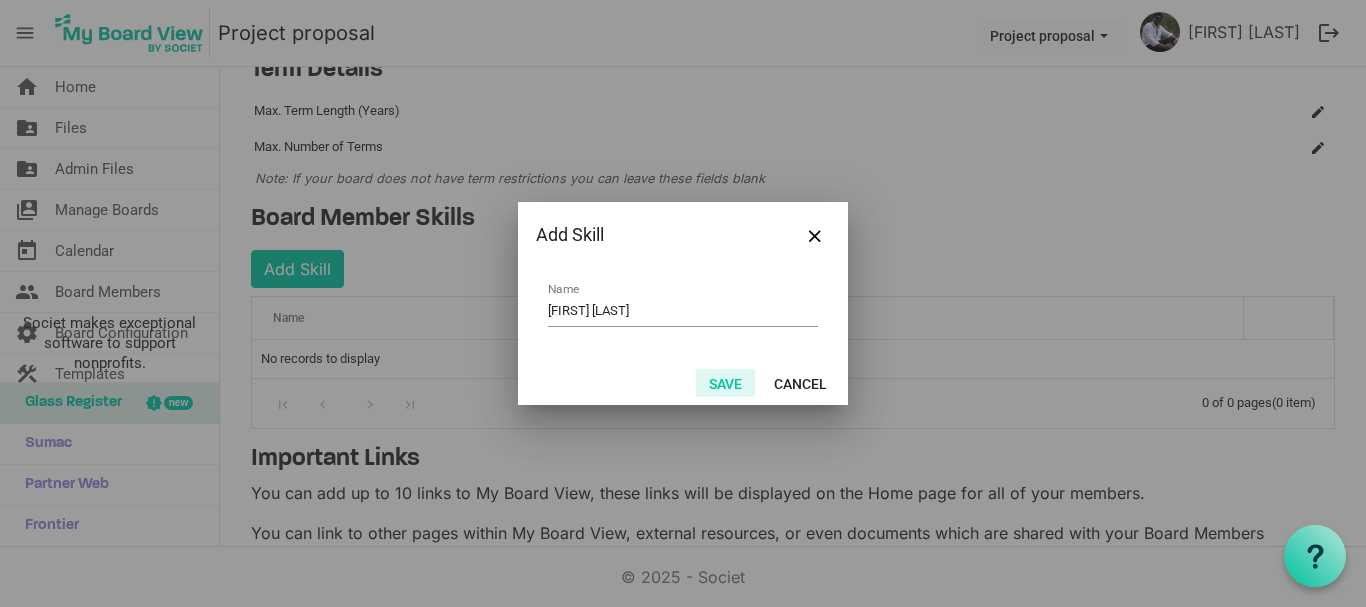 click on "Save" at bounding box center (725, 383) 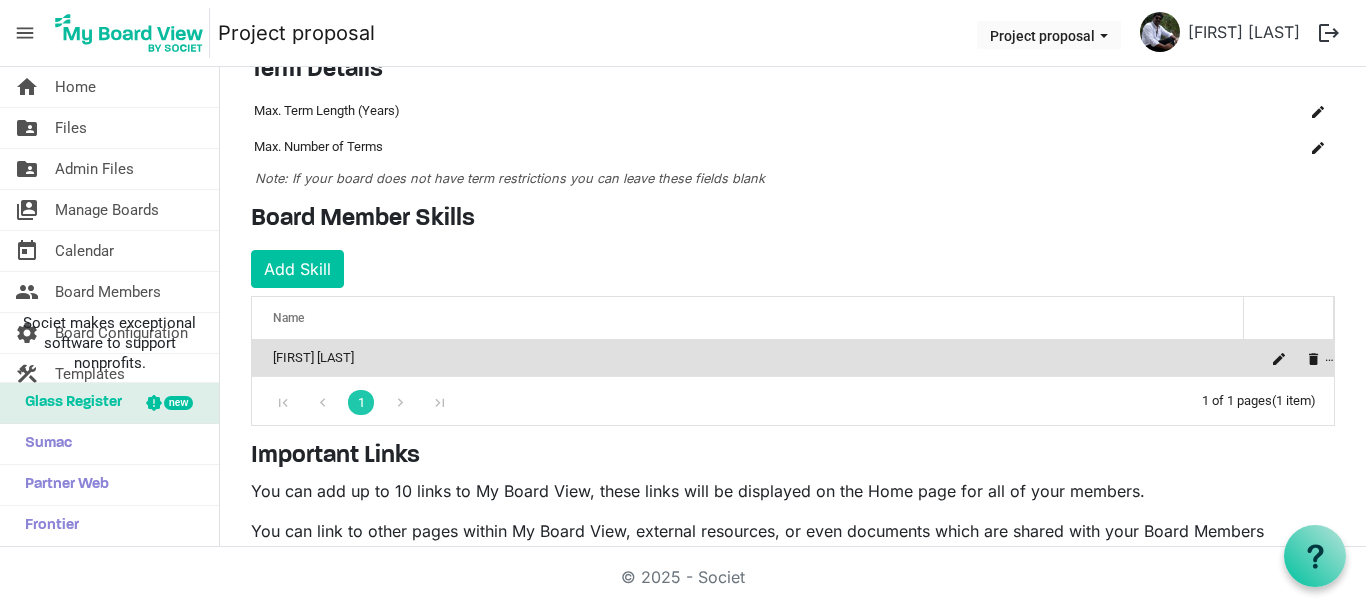 click on "SANTHOSH JOSEPH" at bounding box center [748, 358] 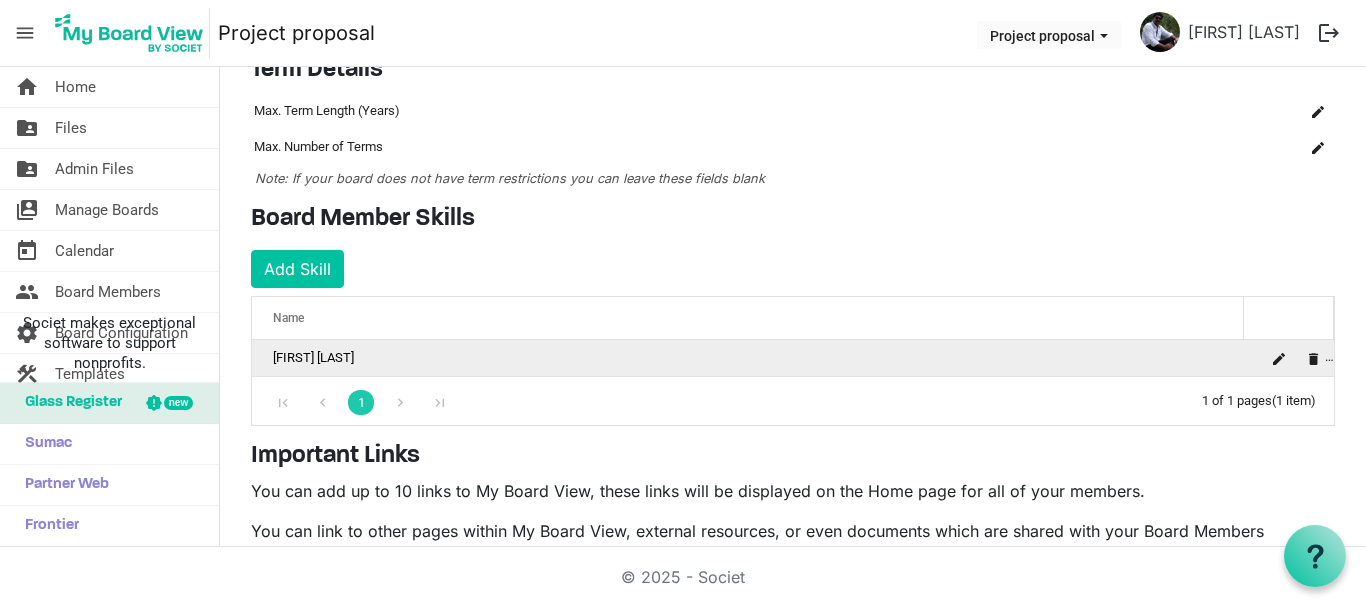click on "SANTHOSH JOSEPH" at bounding box center (748, 358) 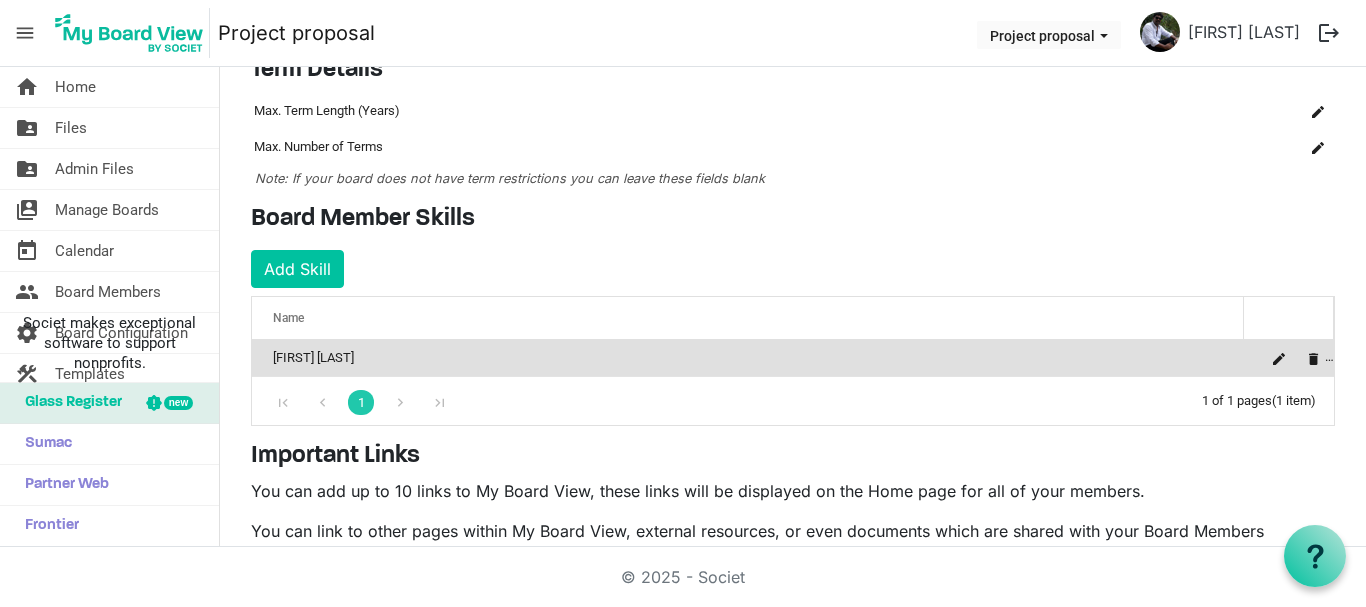 click at bounding box center (1297, 358) 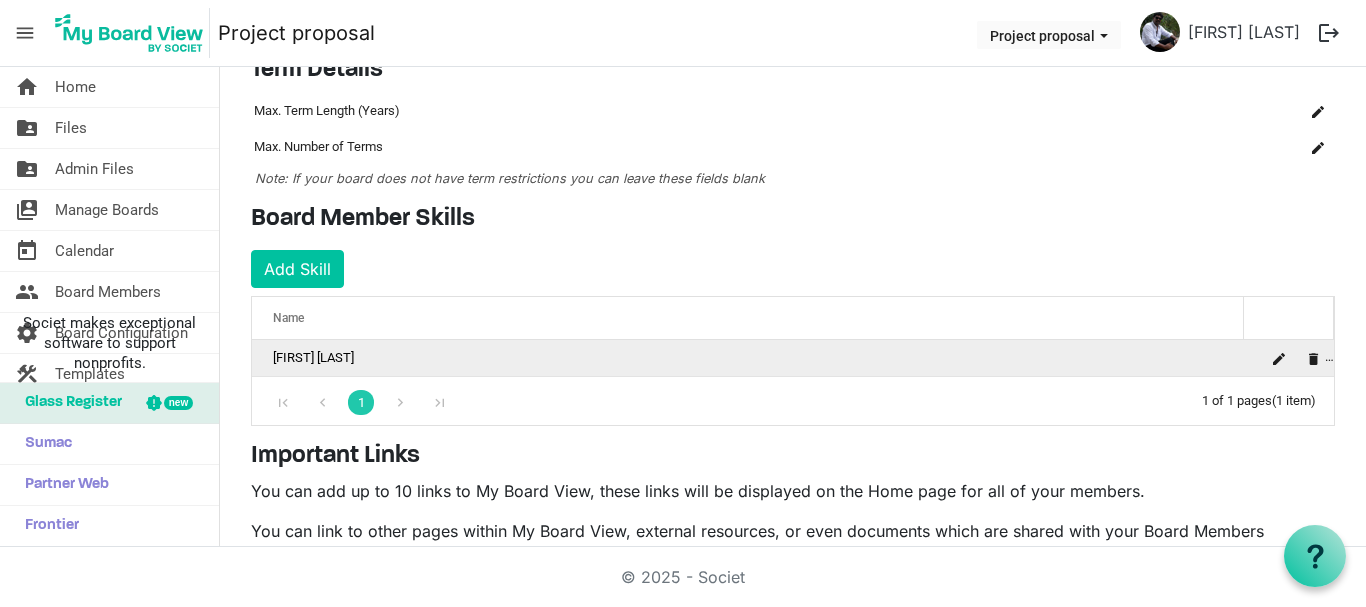 click at bounding box center [1297, 358] 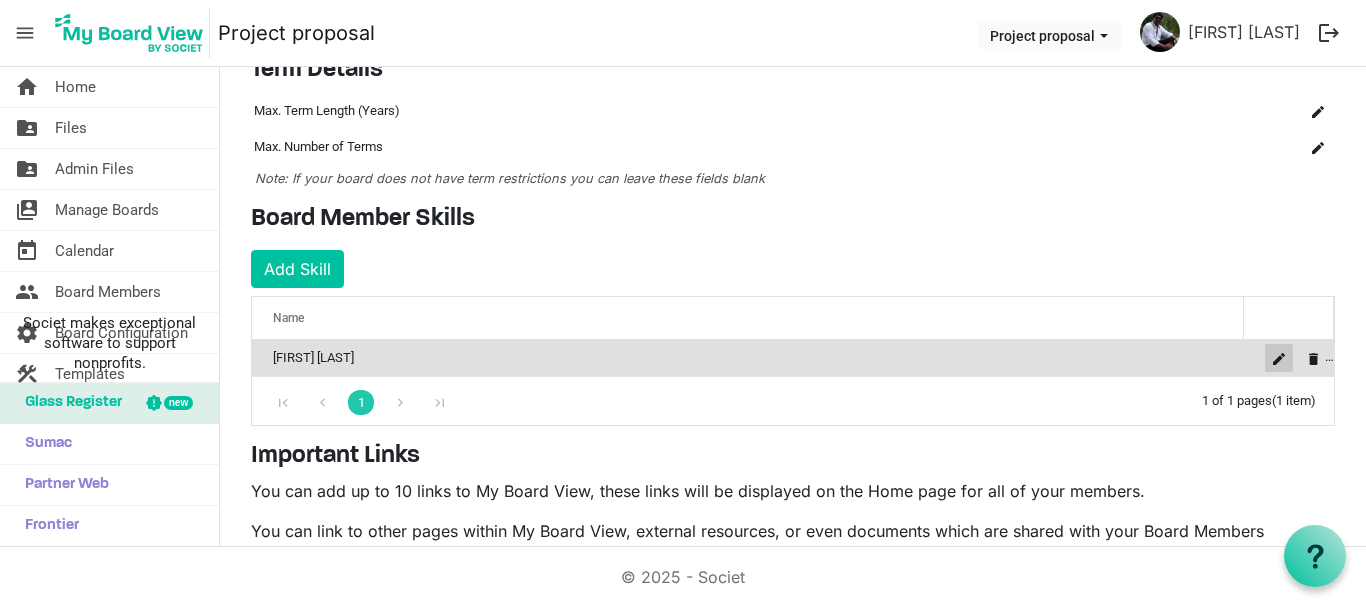 click at bounding box center (1279, 359) 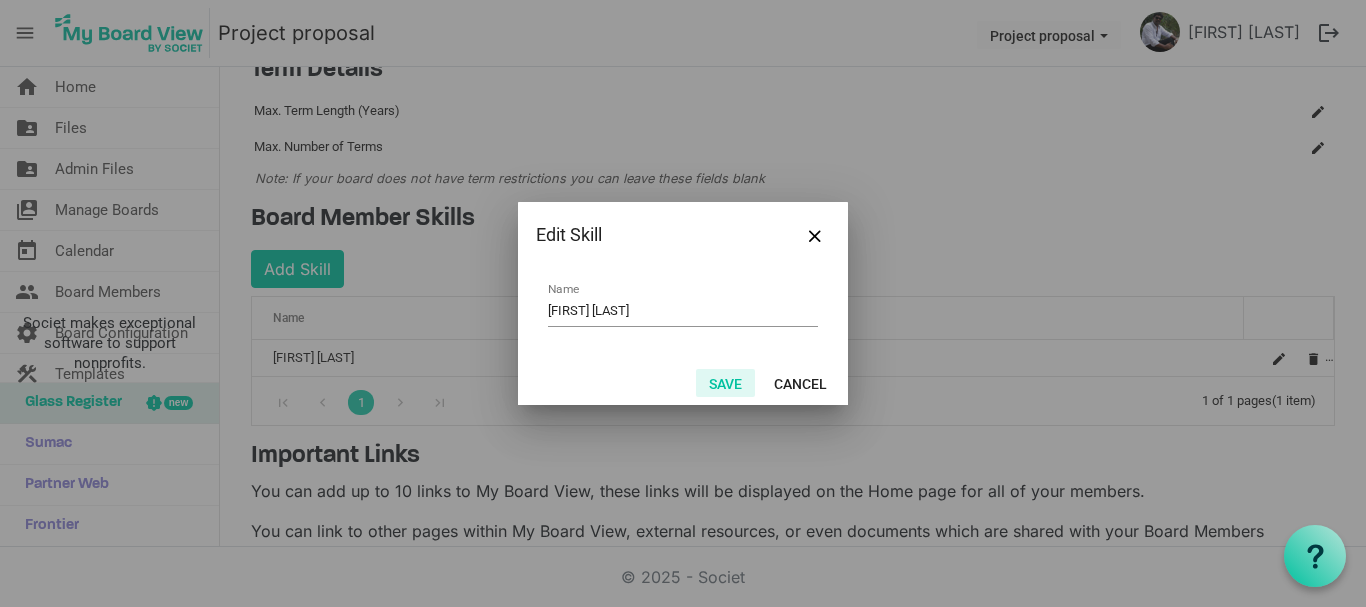 click on "Save" at bounding box center (725, 383) 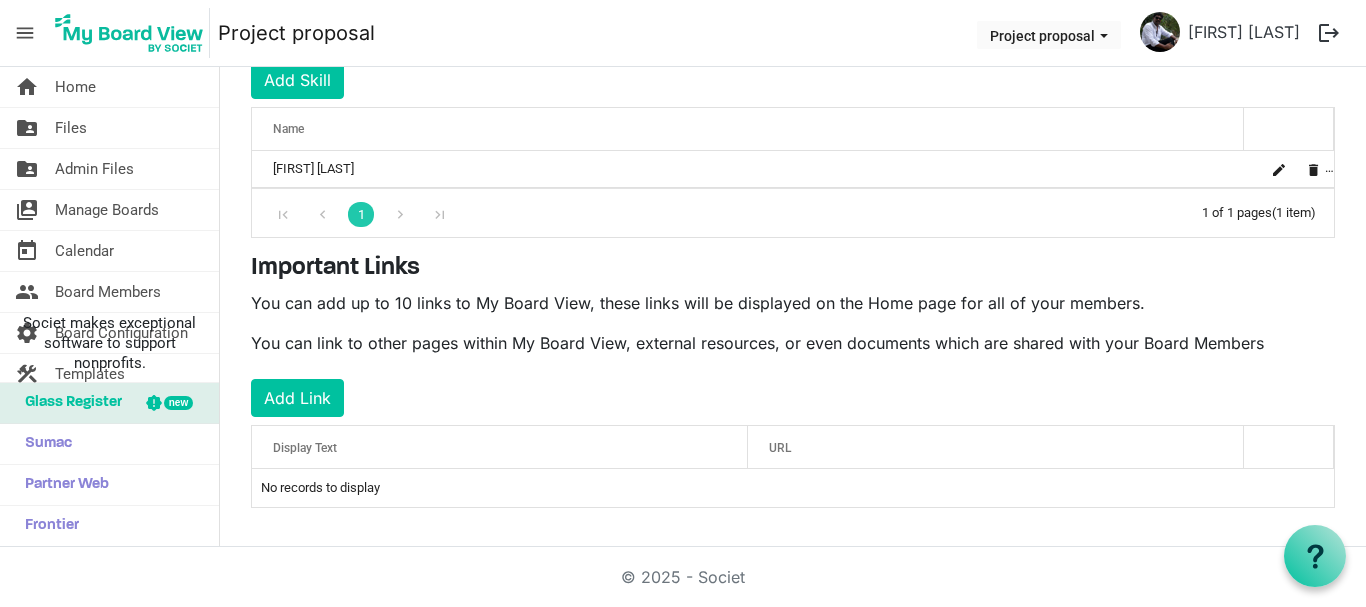 scroll, scrollTop: 361, scrollLeft: 0, axis: vertical 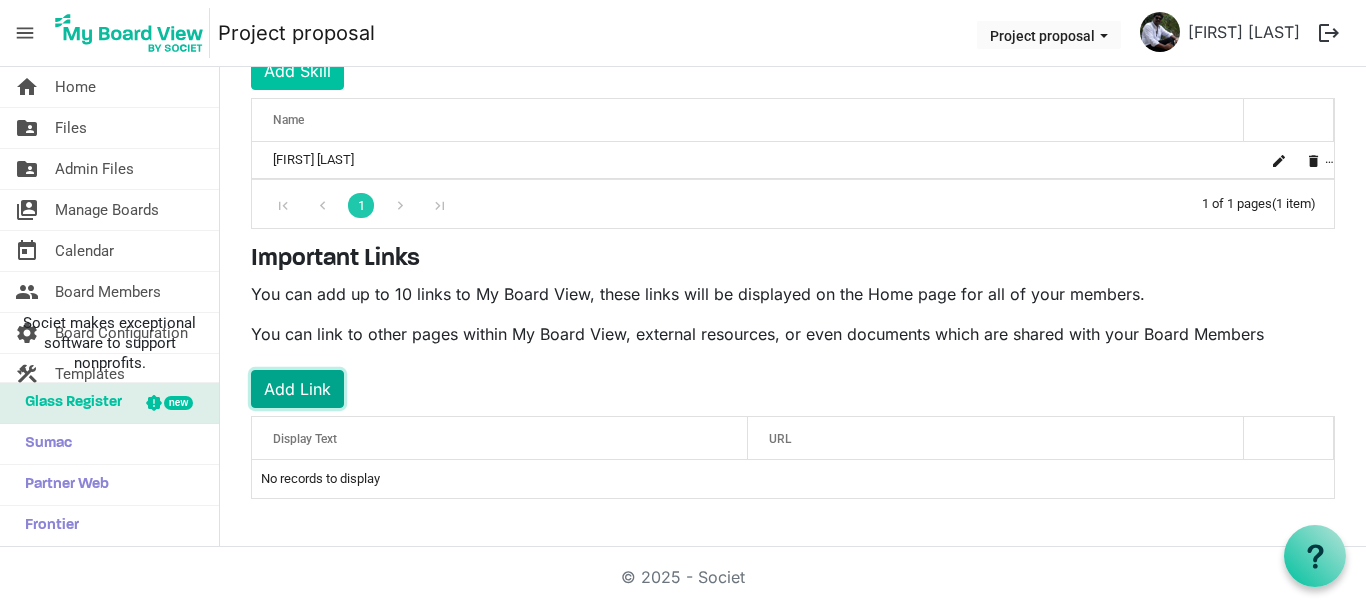 click on "Add Link" at bounding box center [297, 389] 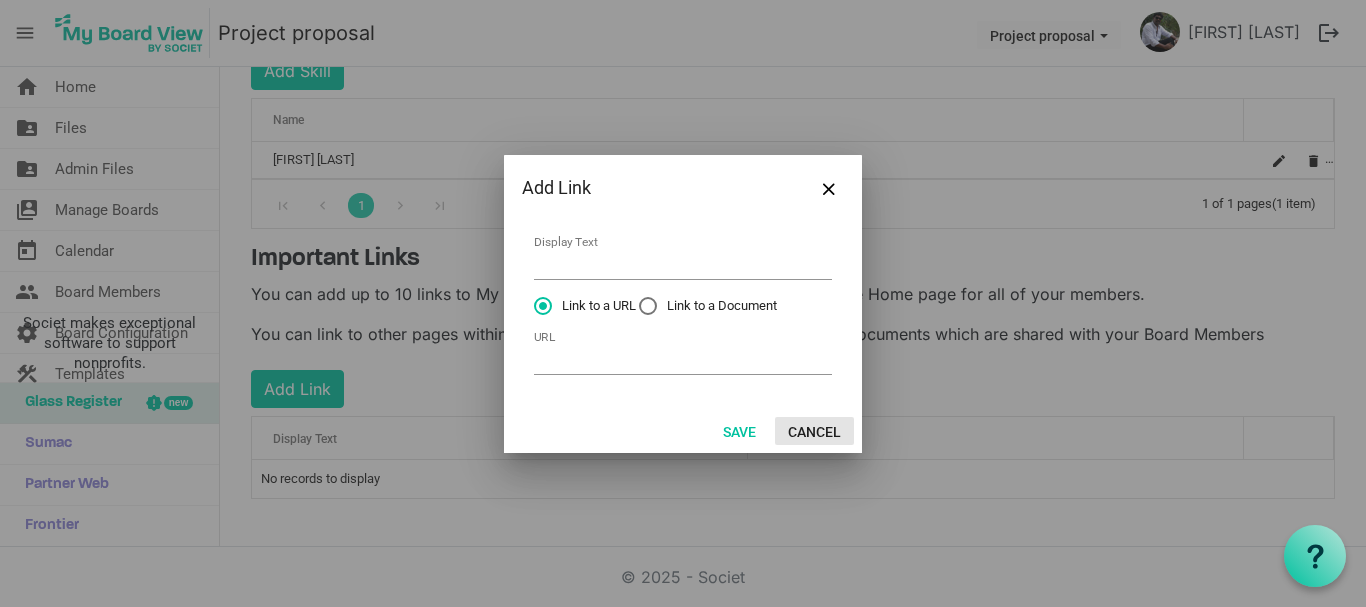 click on "Cancel" at bounding box center [814, 431] 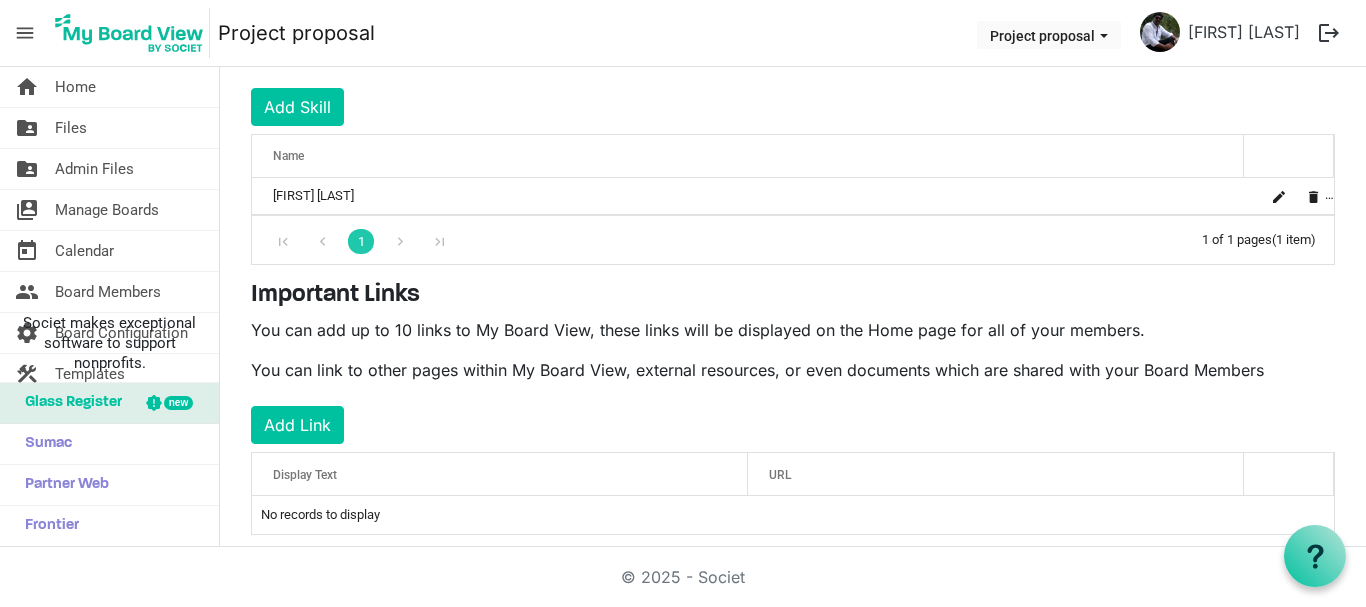 scroll, scrollTop: 361, scrollLeft: 0, axis: vertical 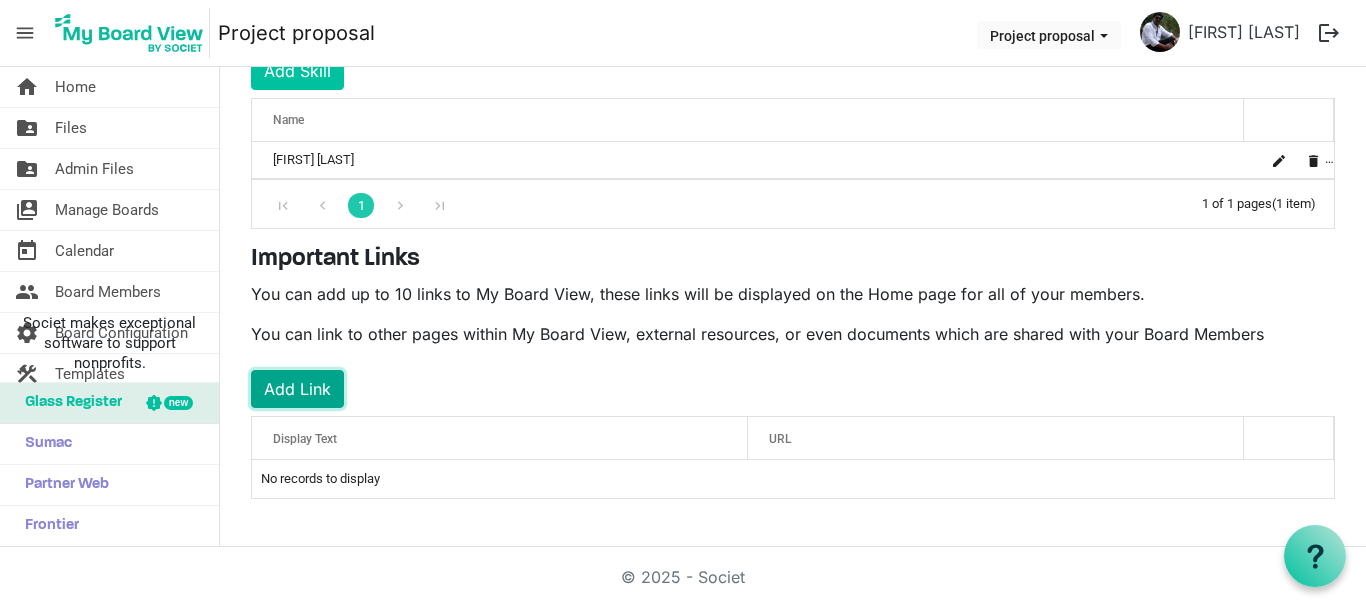 click on "Add Link" at bounding box center (297, 389) 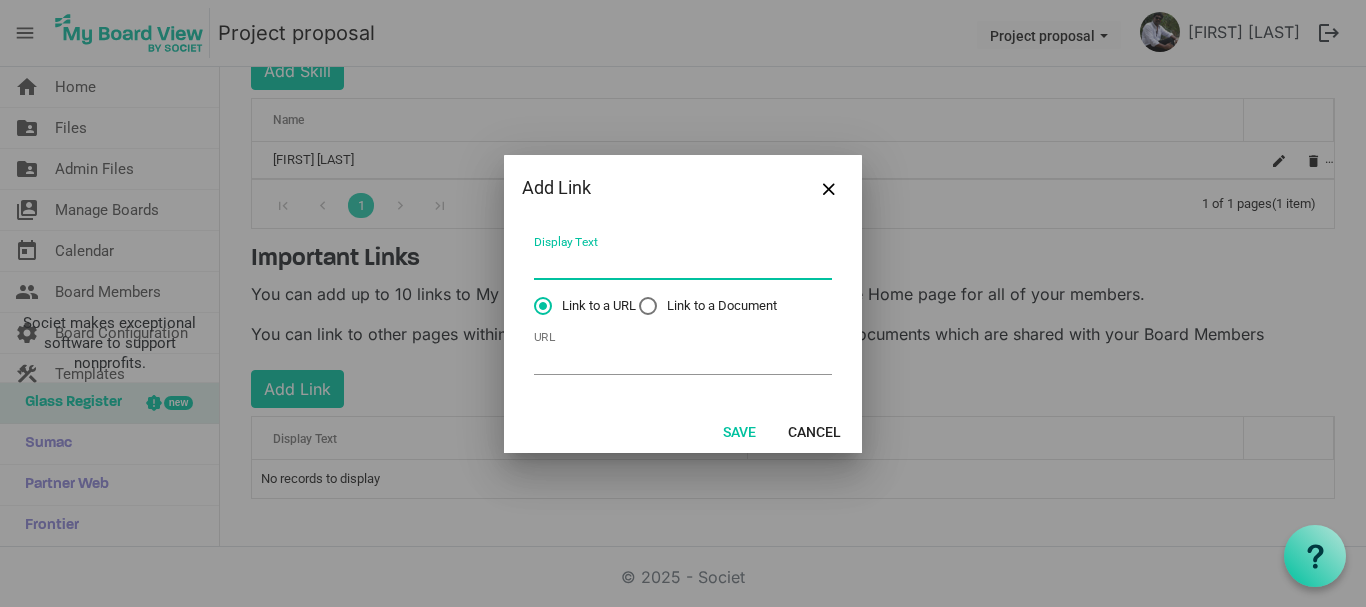 click on "Display Text" at bounding box center [683, 264] 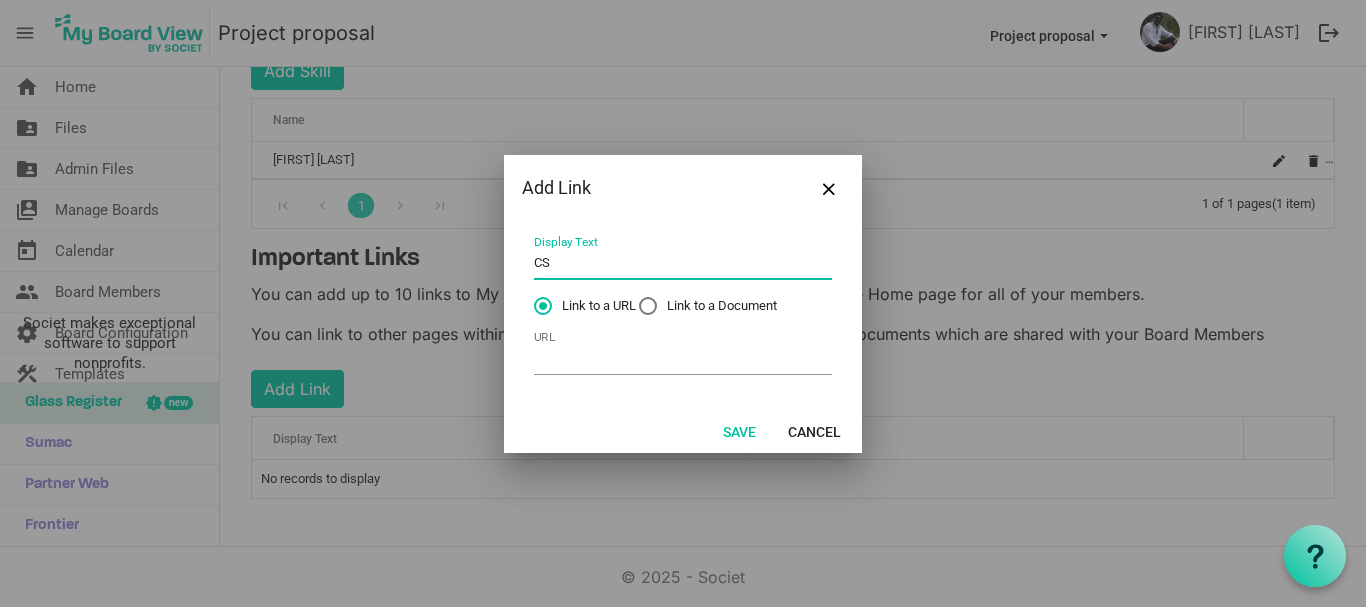 type on "C" 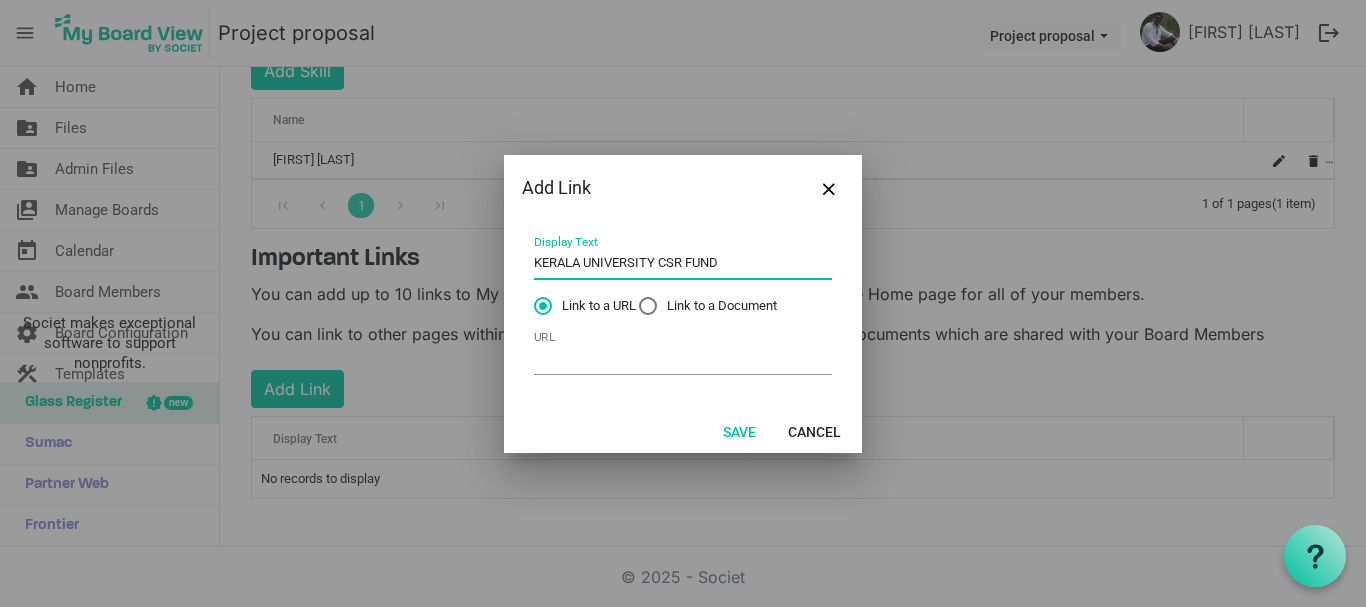 type on "KERALA UNIVERSITY CSR FUND" 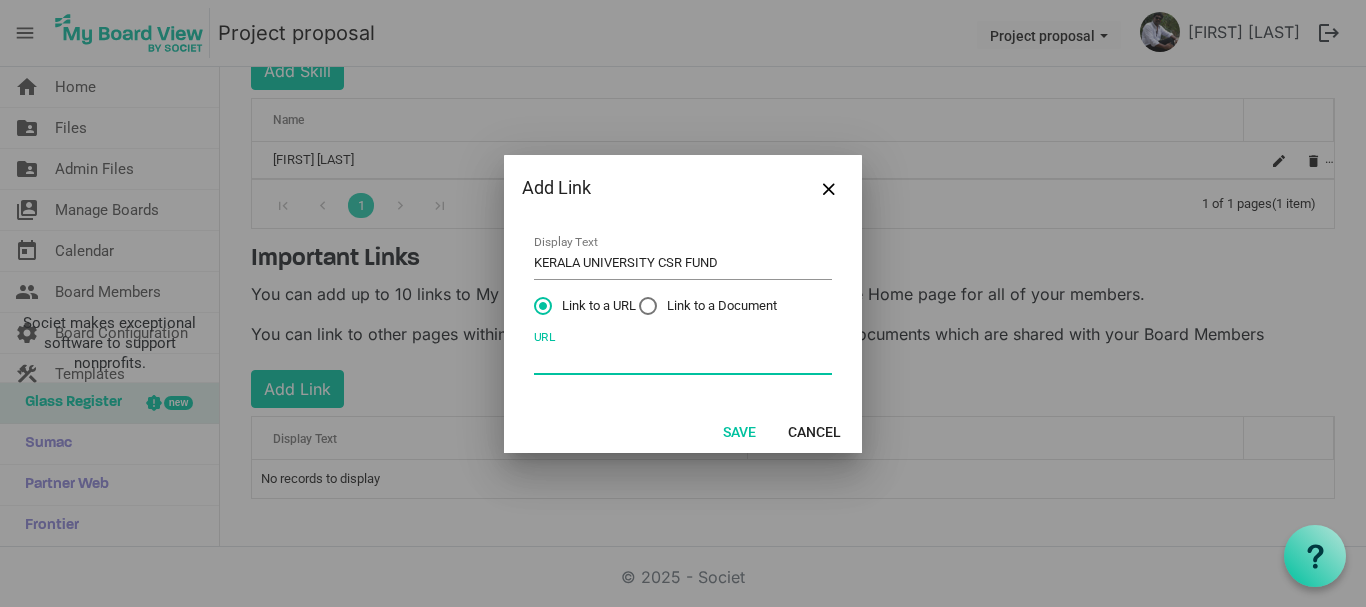 click on "URL" at bounding box center (683, 359) 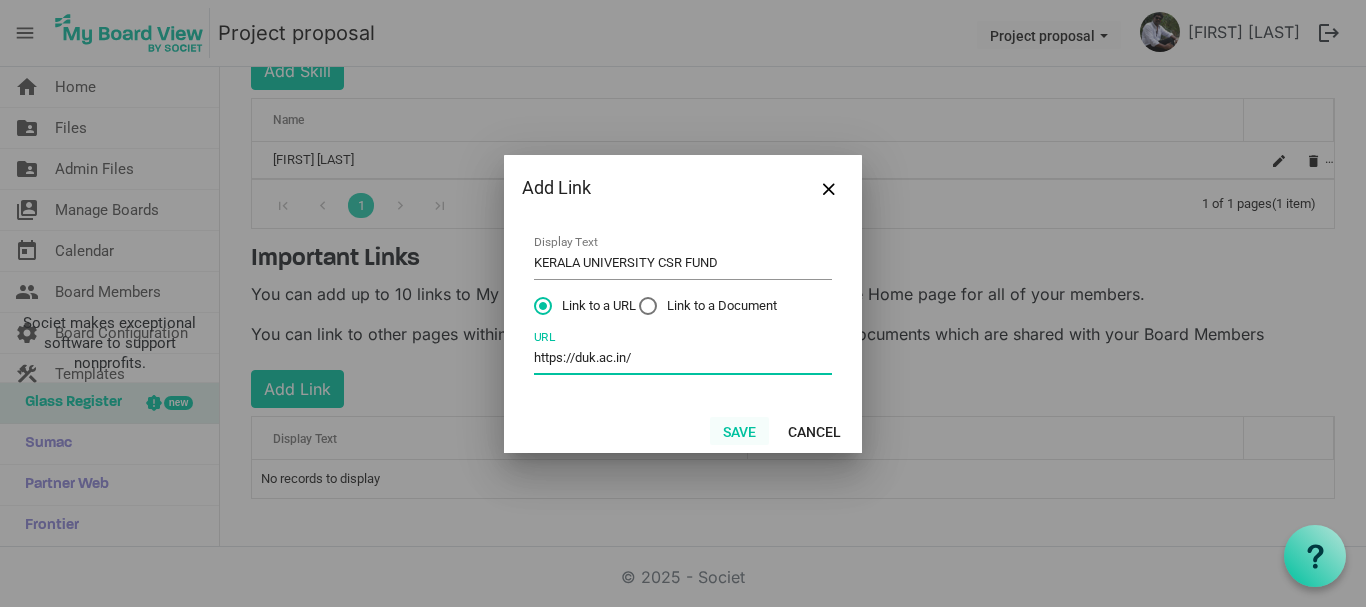 type on "https://duk.ac.in/" 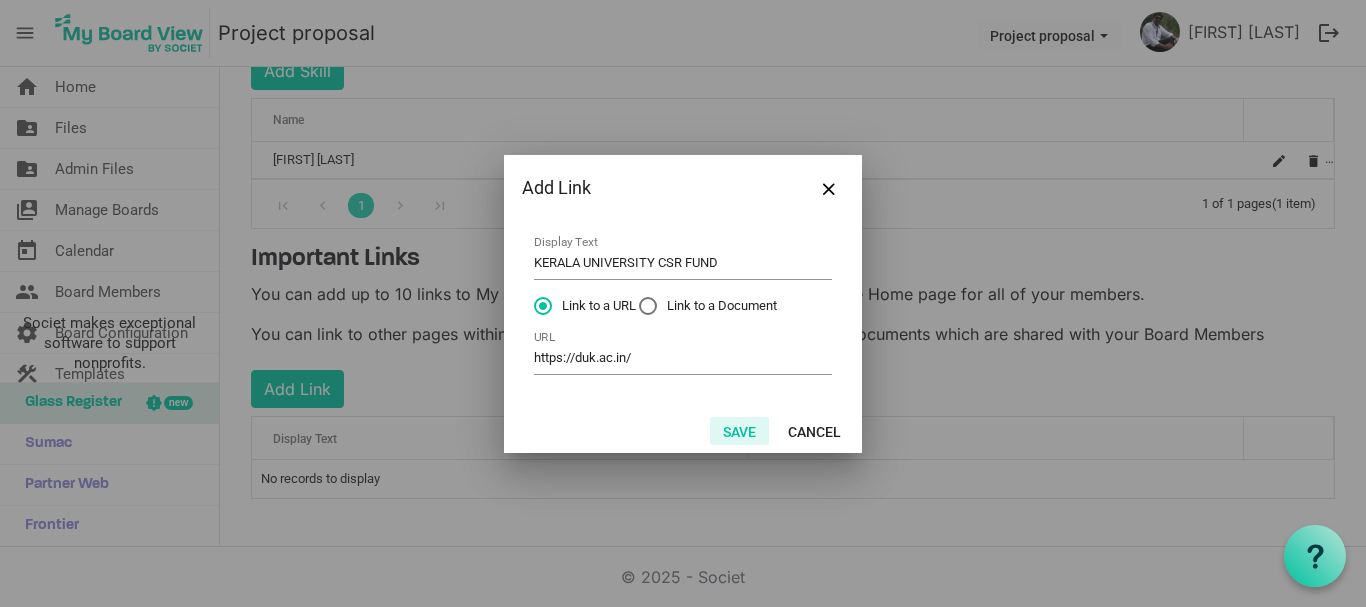 click on "Save" at bounding box center (739, 431) 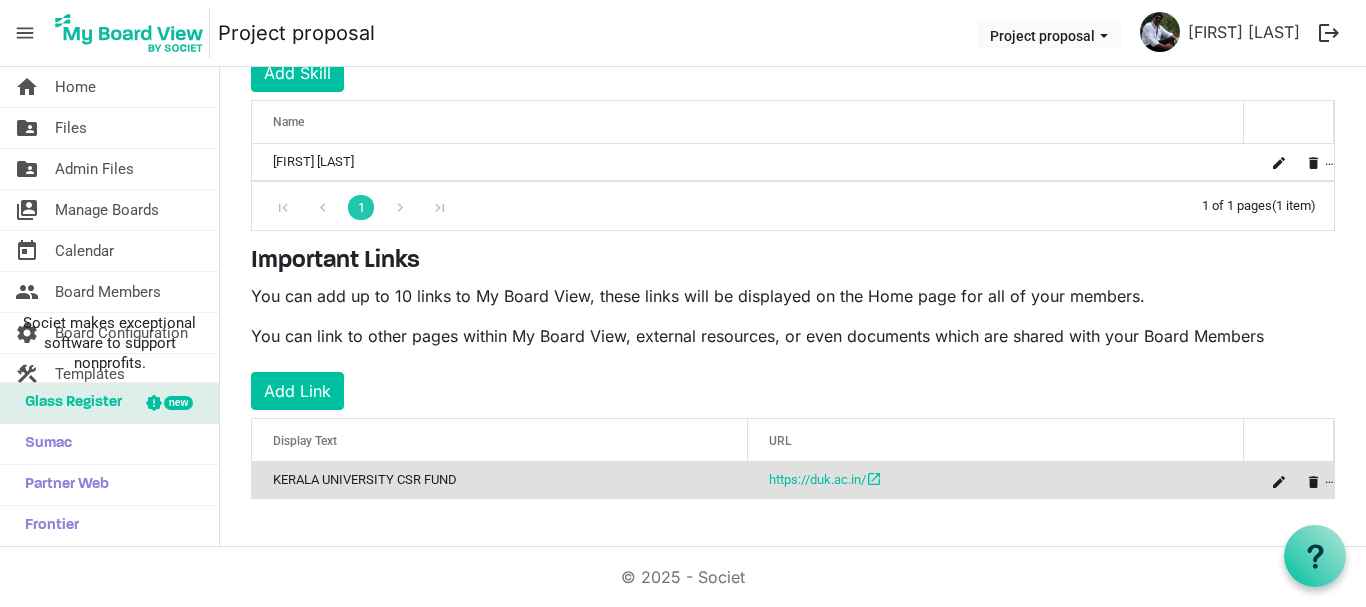 scroll, scrollTop: 359, scrollLeft: 0, axis: vertical 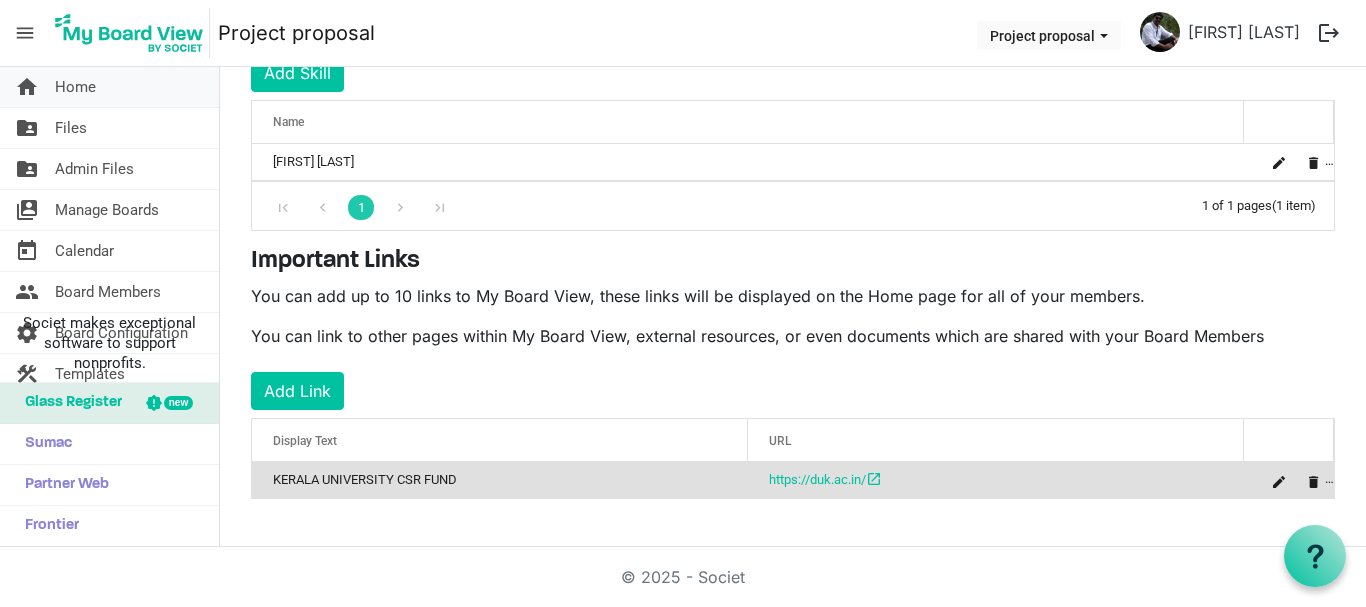 click on "Home" at bounding box center [75, 87] 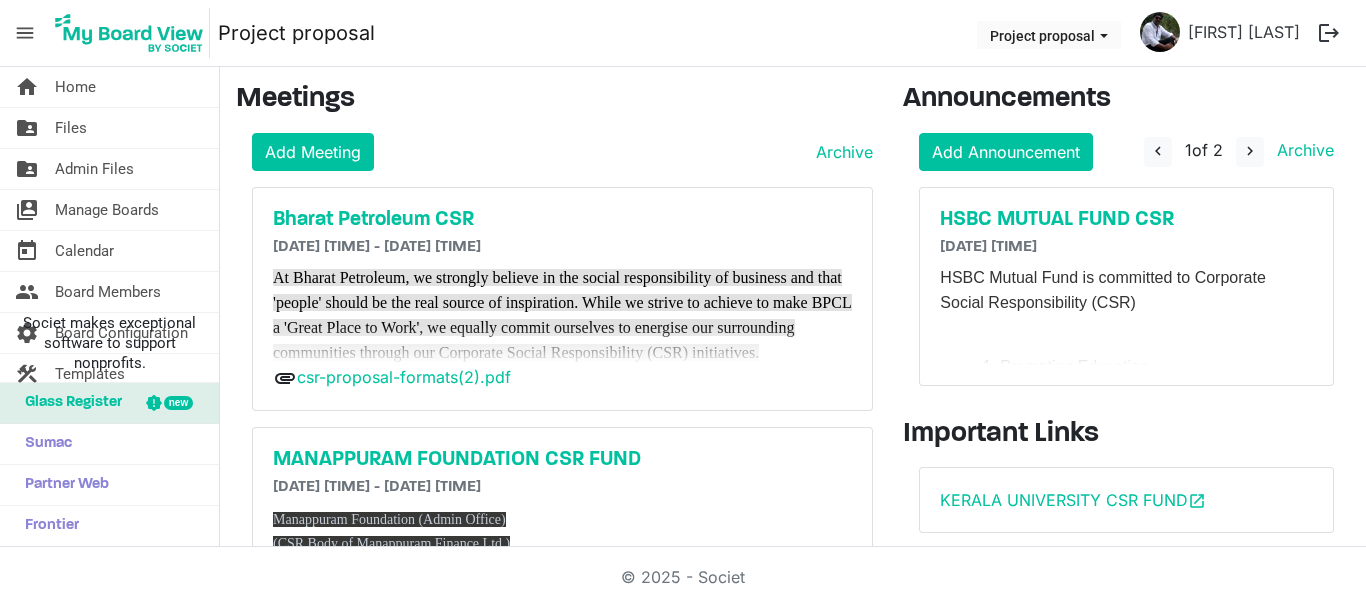 scroll, scrollTop: 0, scrollLeft: 0, axis: both 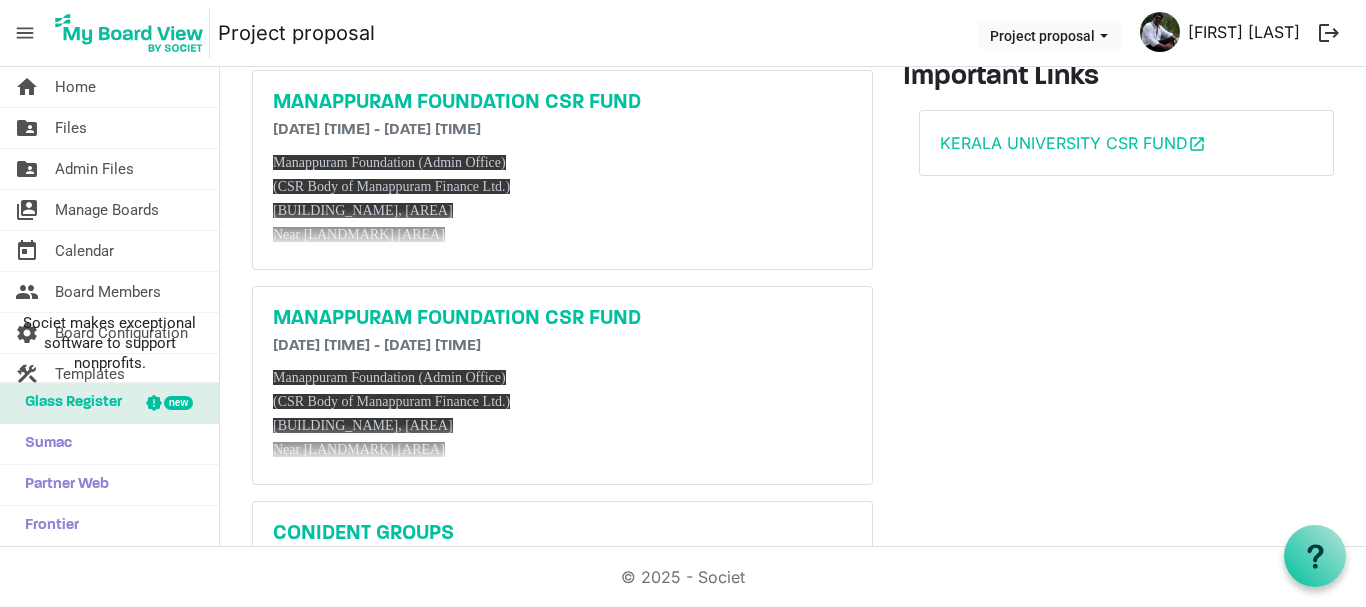 click on "[FIRST] [LAST]" at bounding box center (1244, 32) 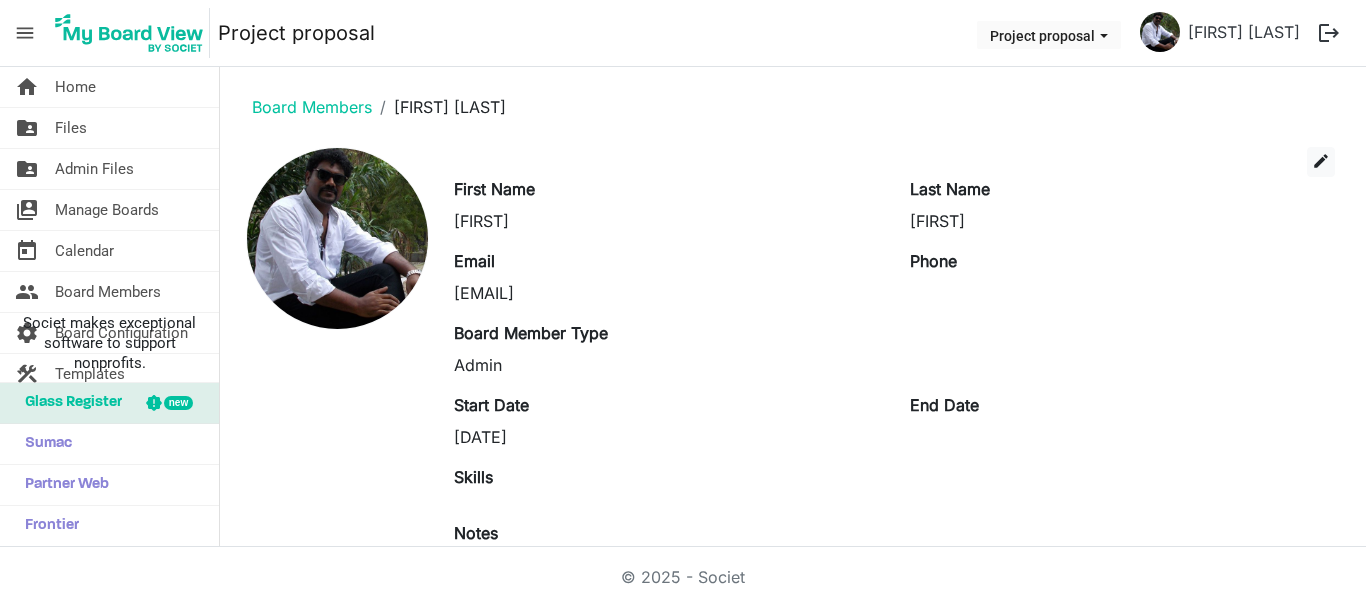 scroll, scrollTop: 0, scrollLeft: 0, axis: both 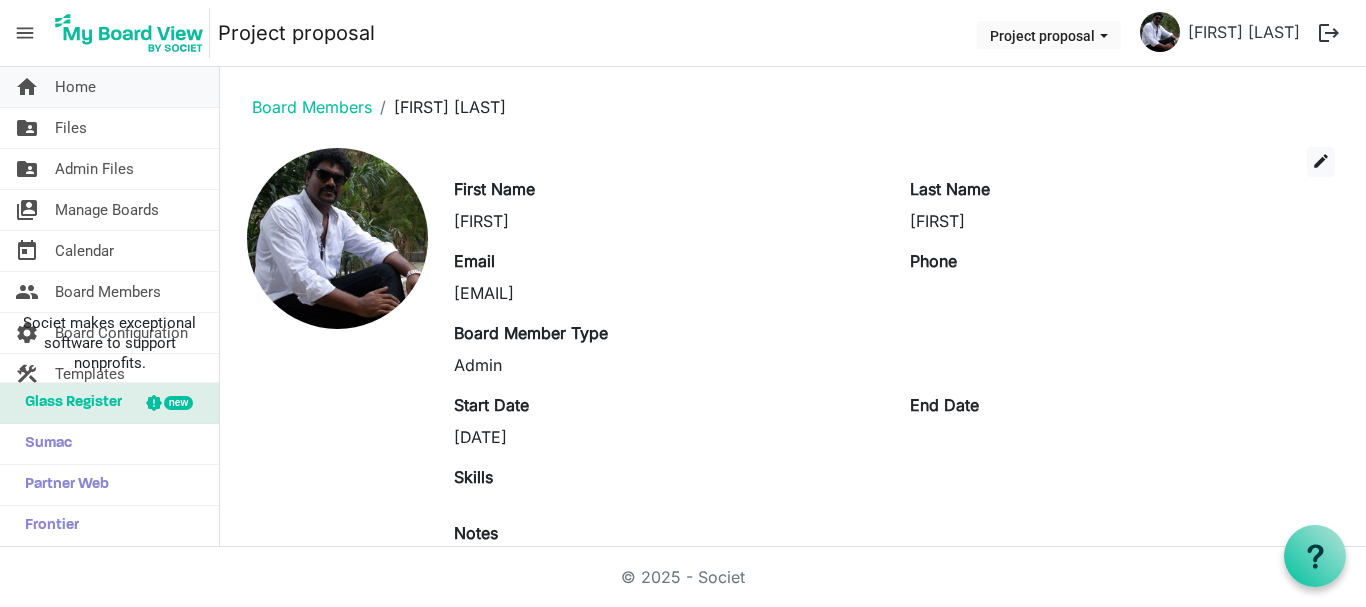 click on "Home" at bounding box center (75, 87) 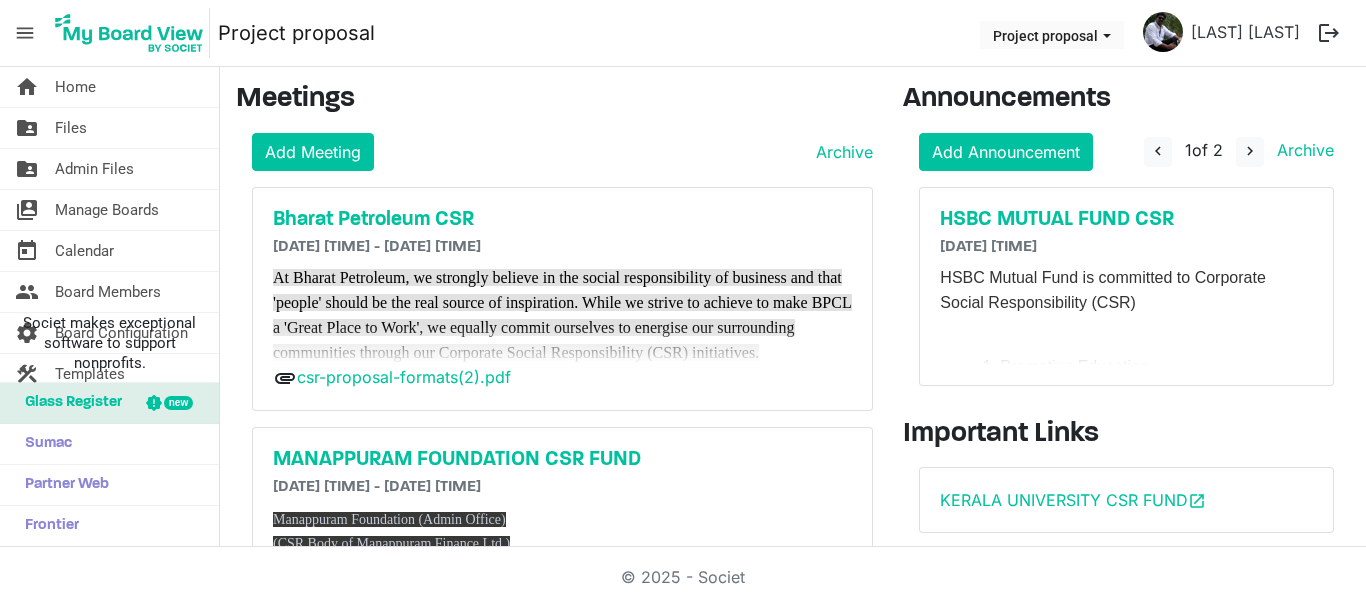scroll, scrollTop: 0, scrollLeft: 0, axis: both 